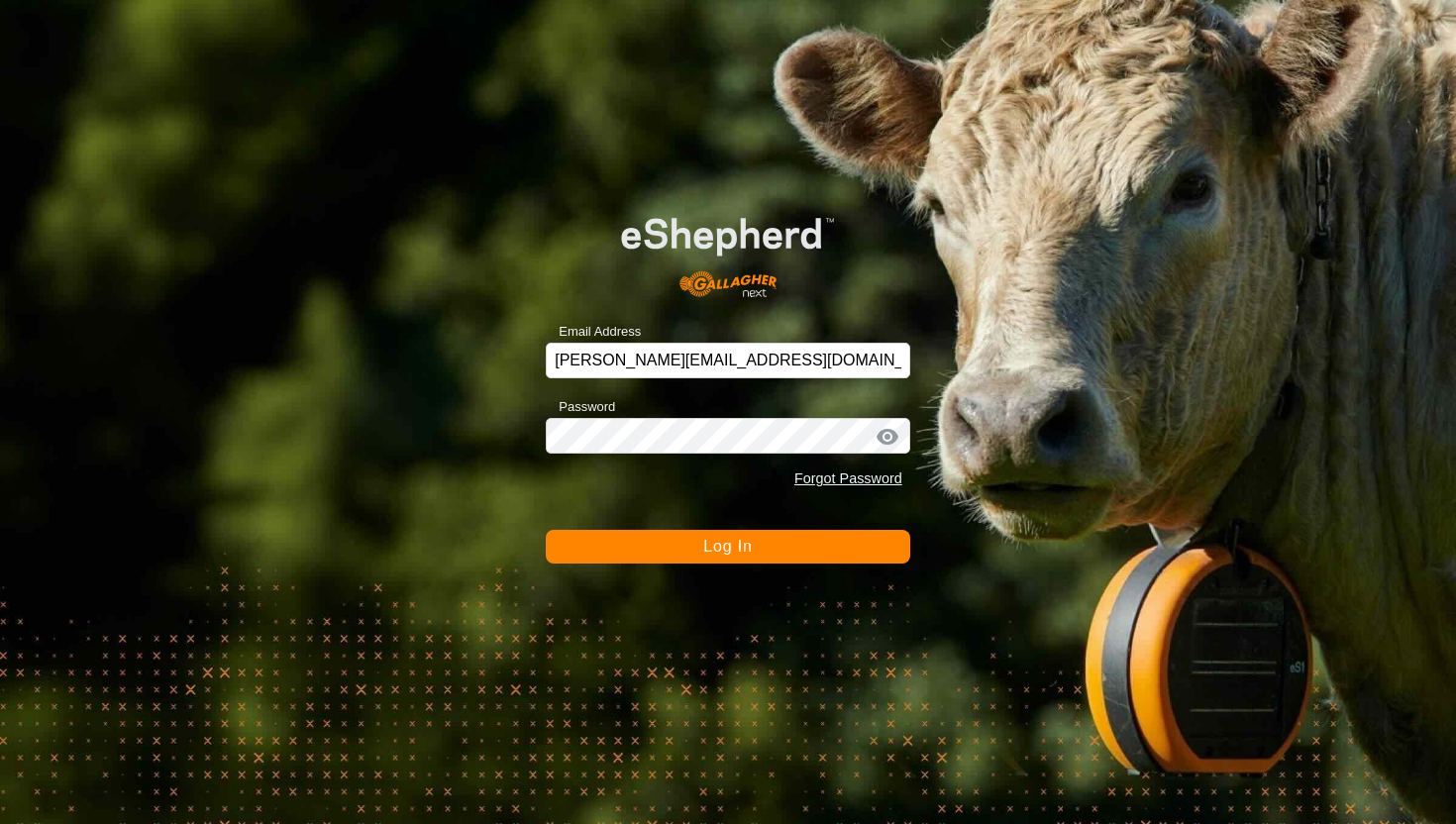 scroll, scrollTop: 0, scrollLeft: 0, axis: both 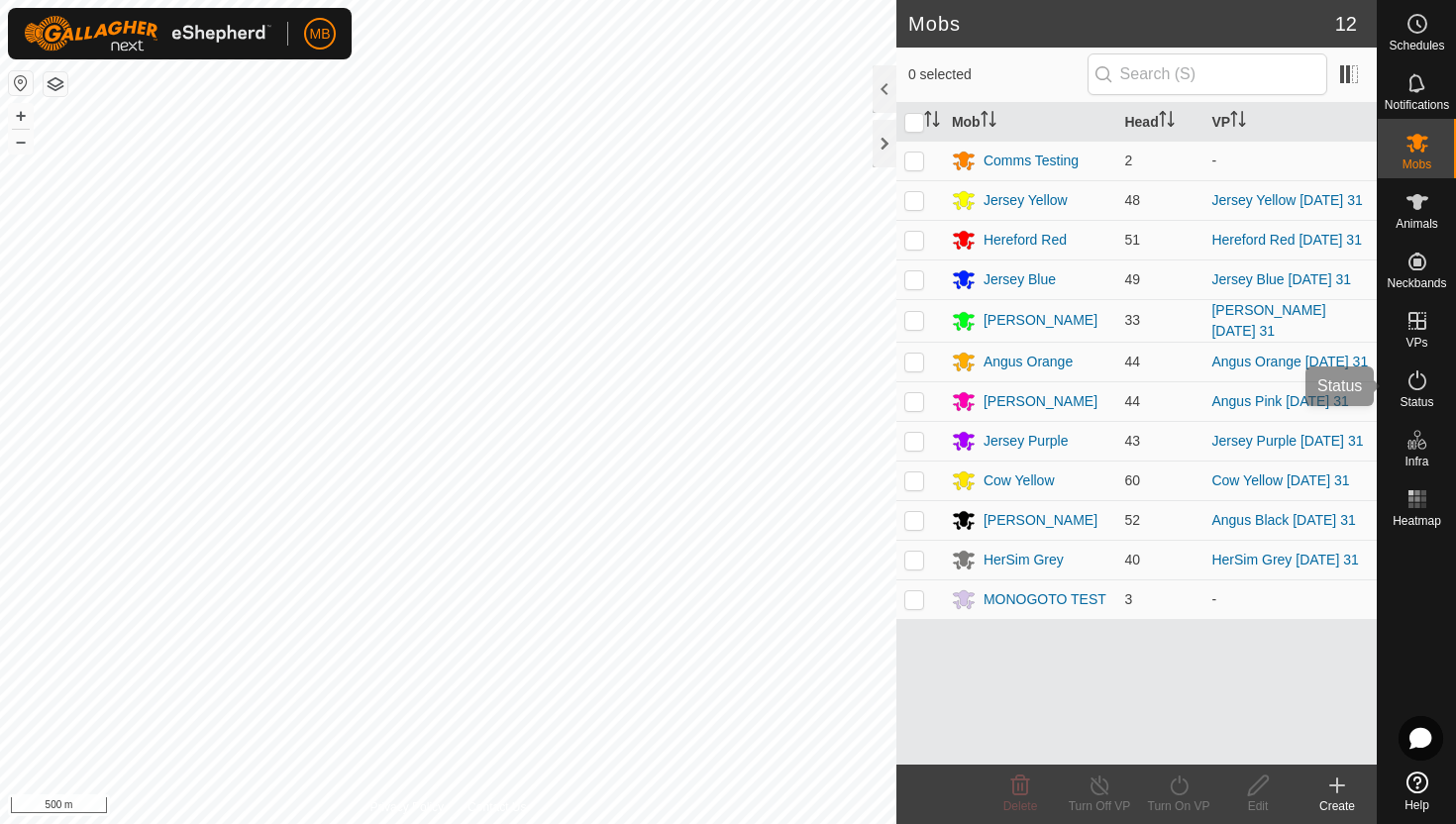 click at bounding box center [1417, 380] 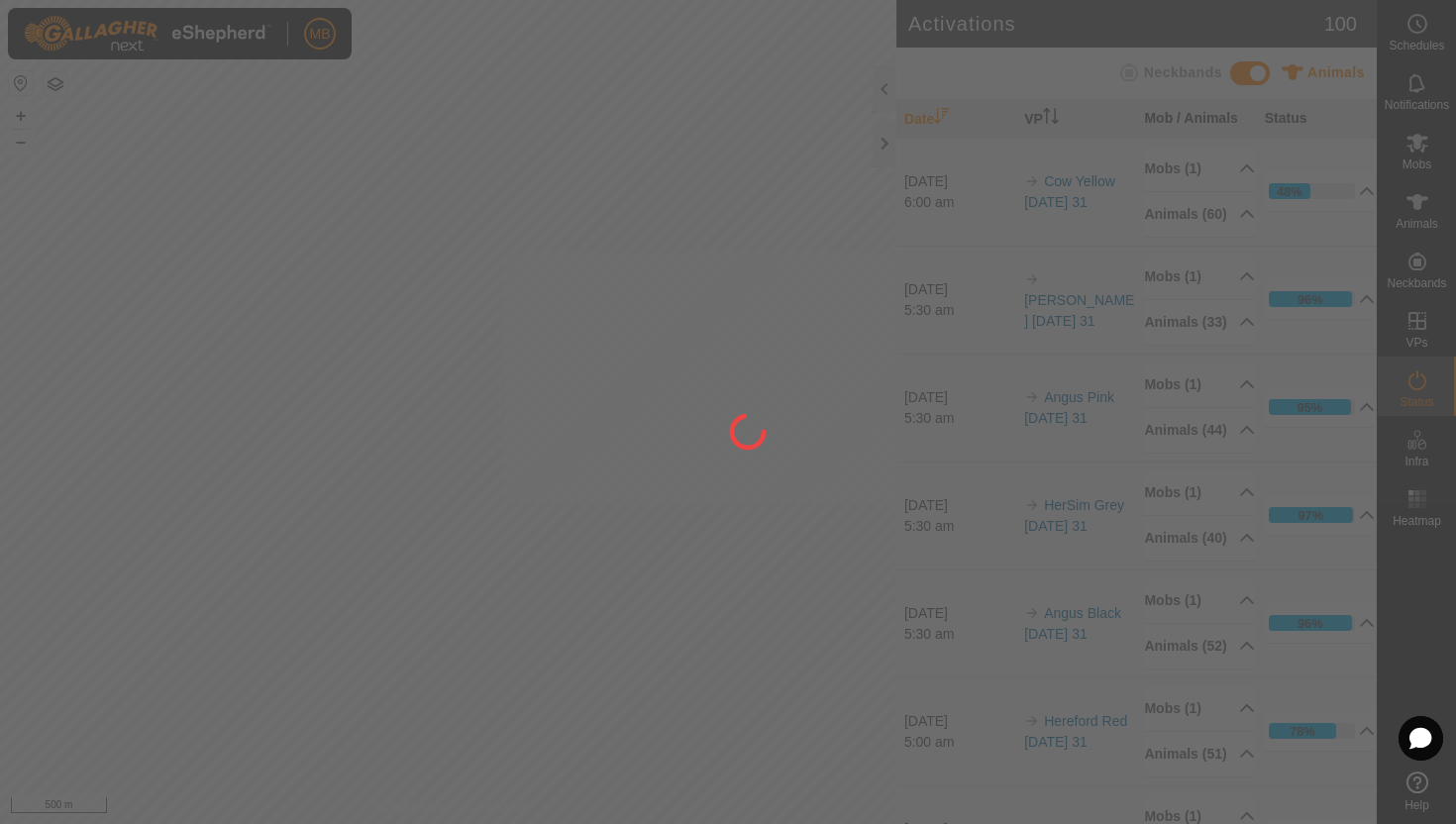 click 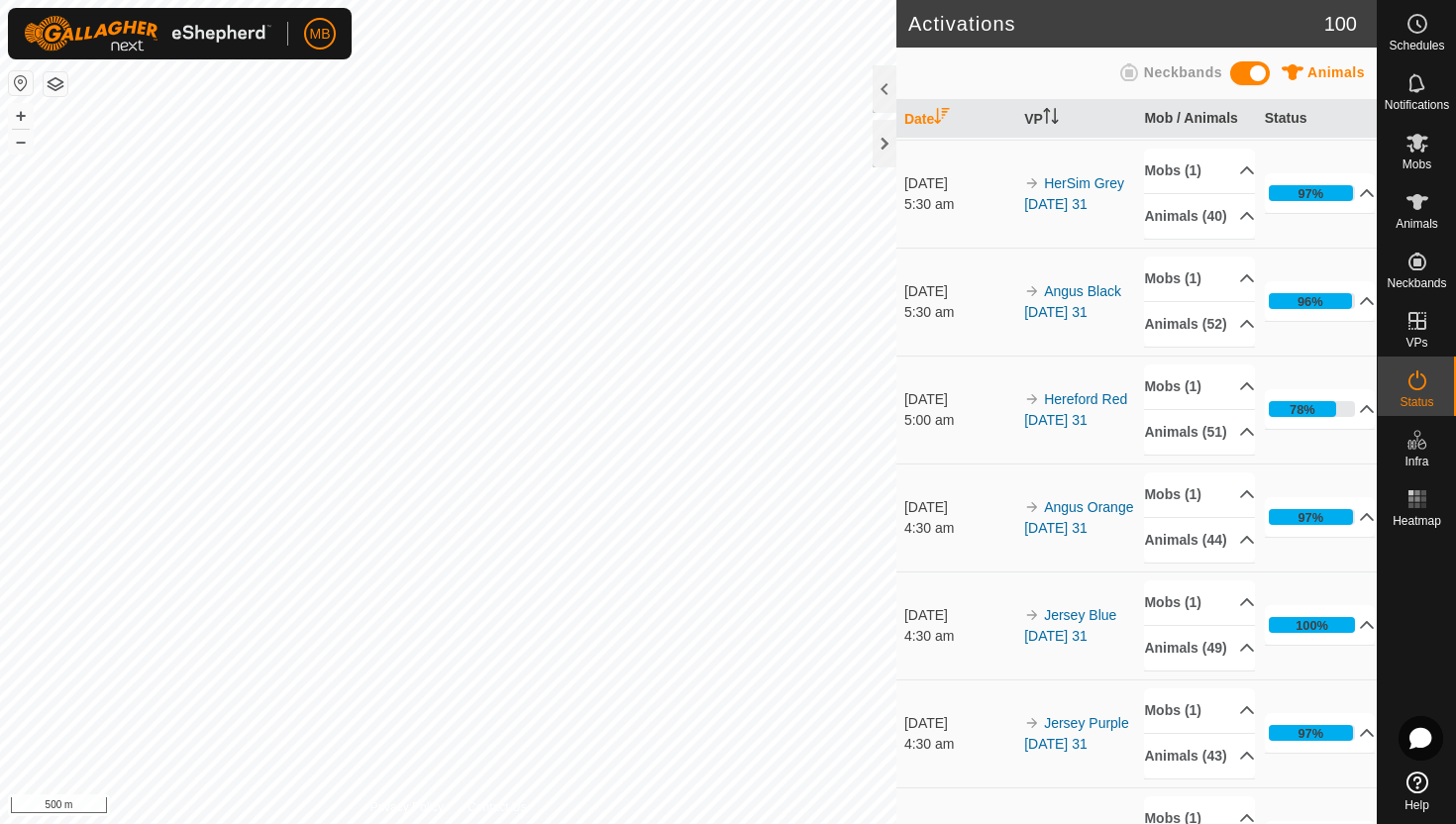 scroll, scrollTop: 0, scrollLeft: 0, axis: both 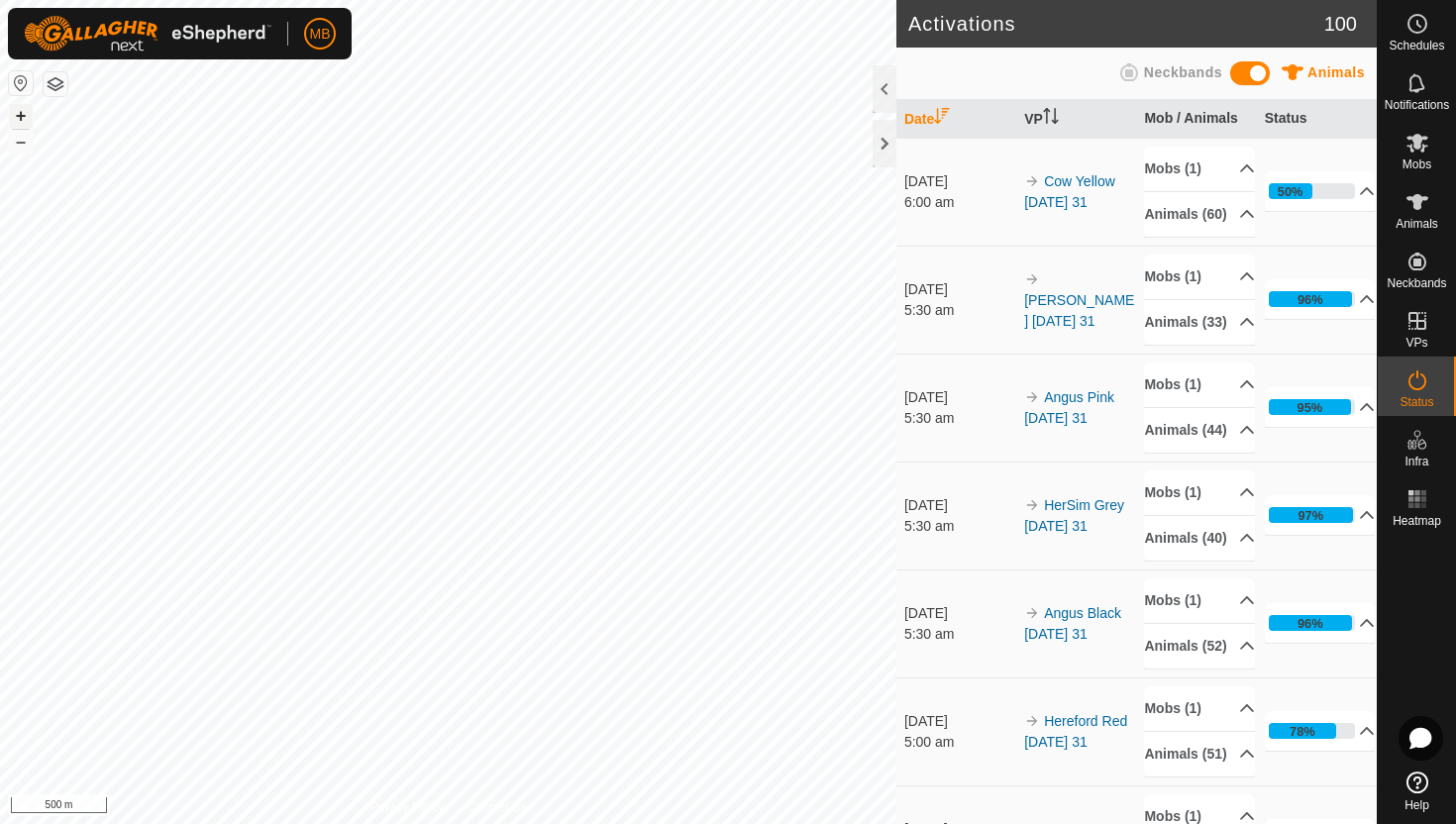 click on "+" at bounding box center [21, 116] 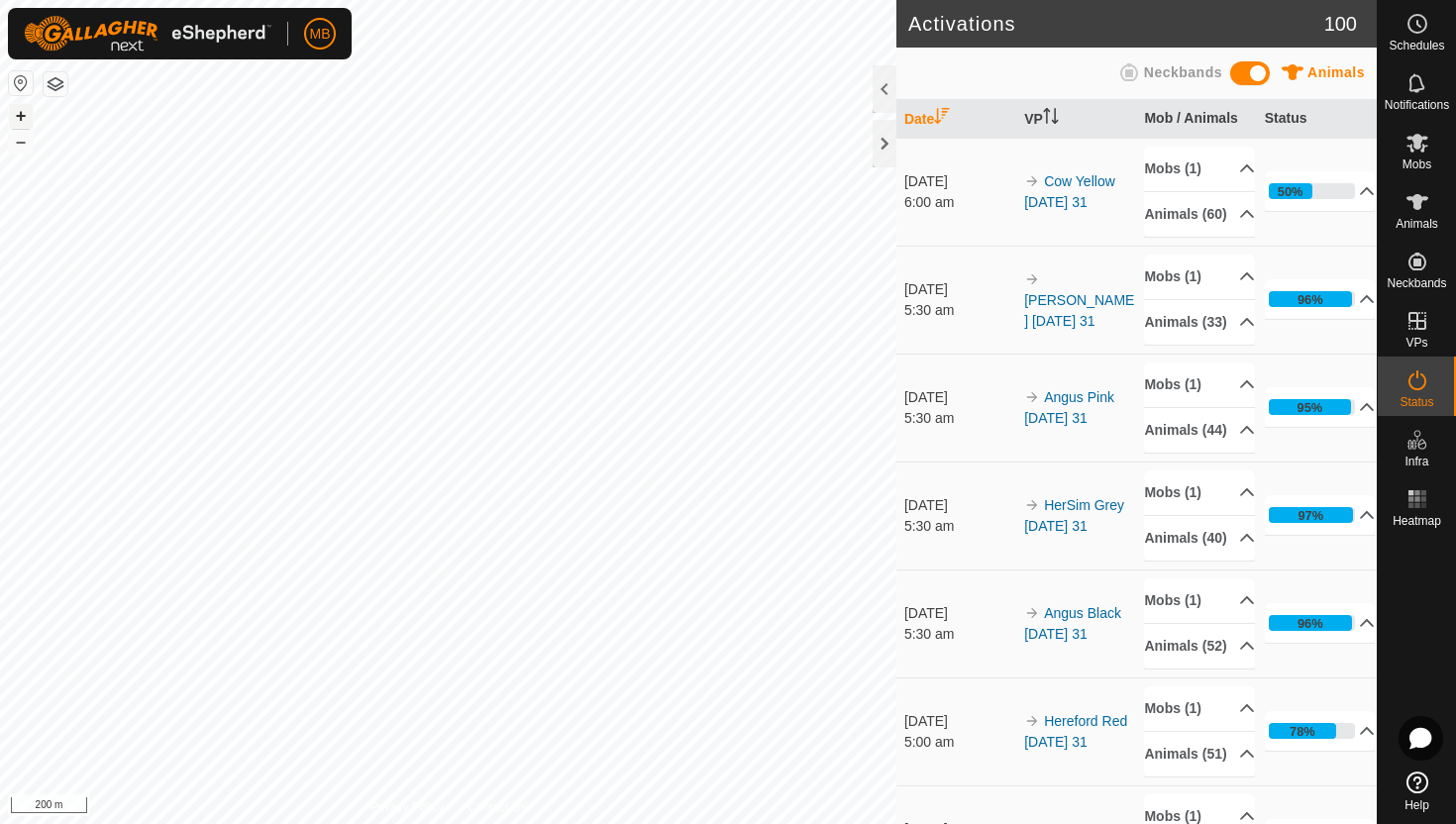 click on "+" at bounding box center (21, 116) 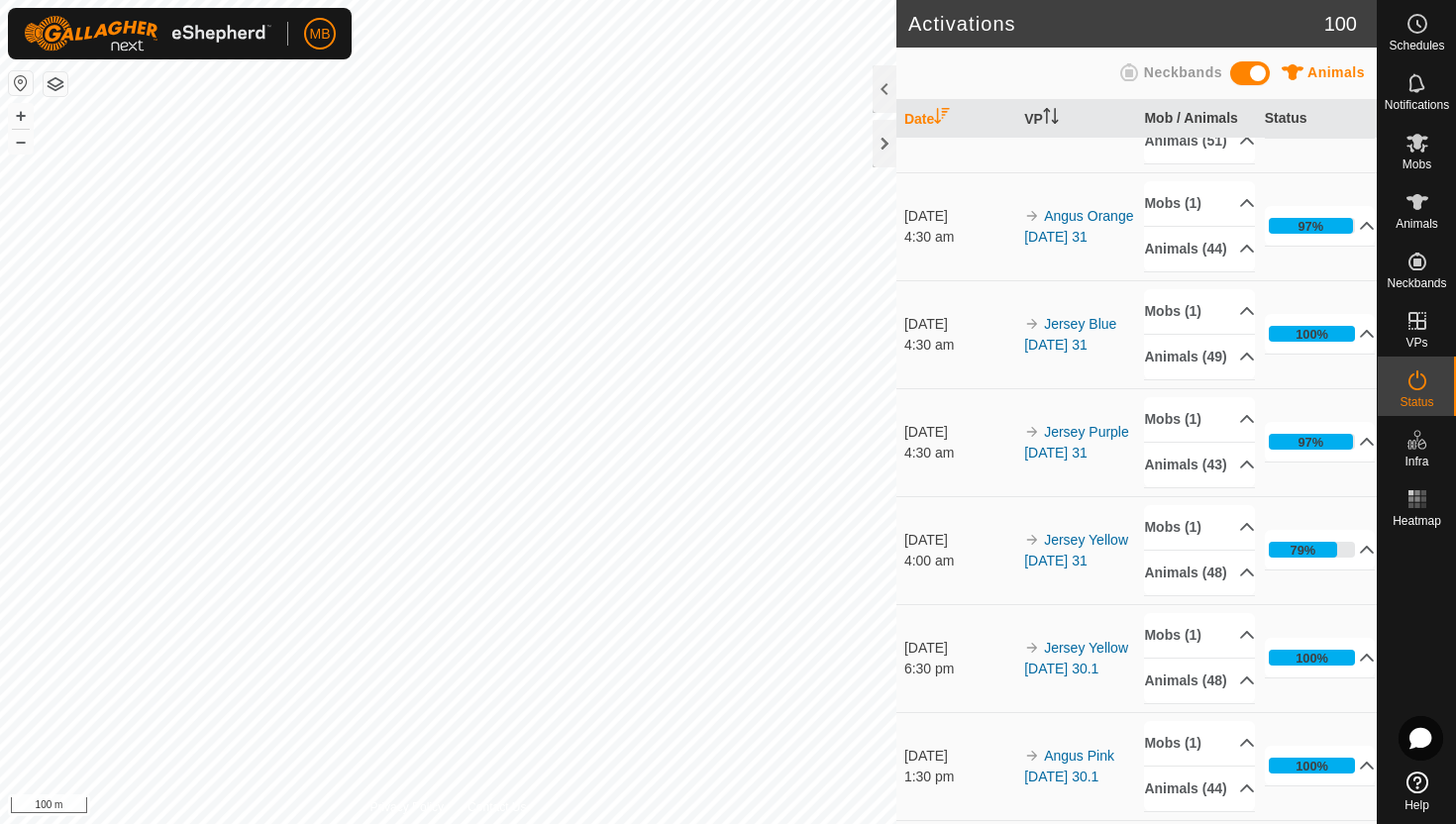 scroll, scrollTop: 616, scrollLeft: 0, axis: vertical 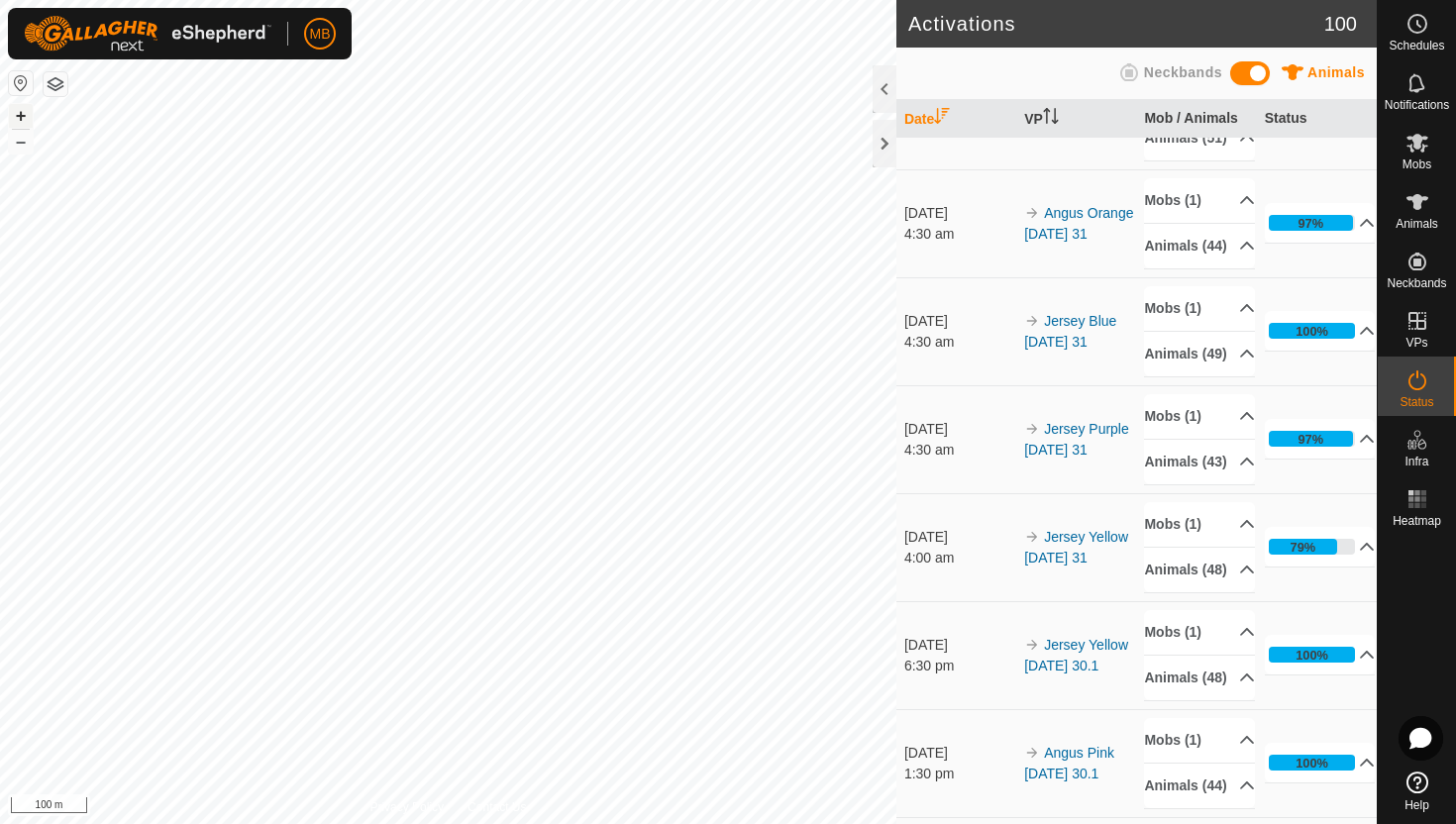 click on "+" at bounding box center (21, 116) 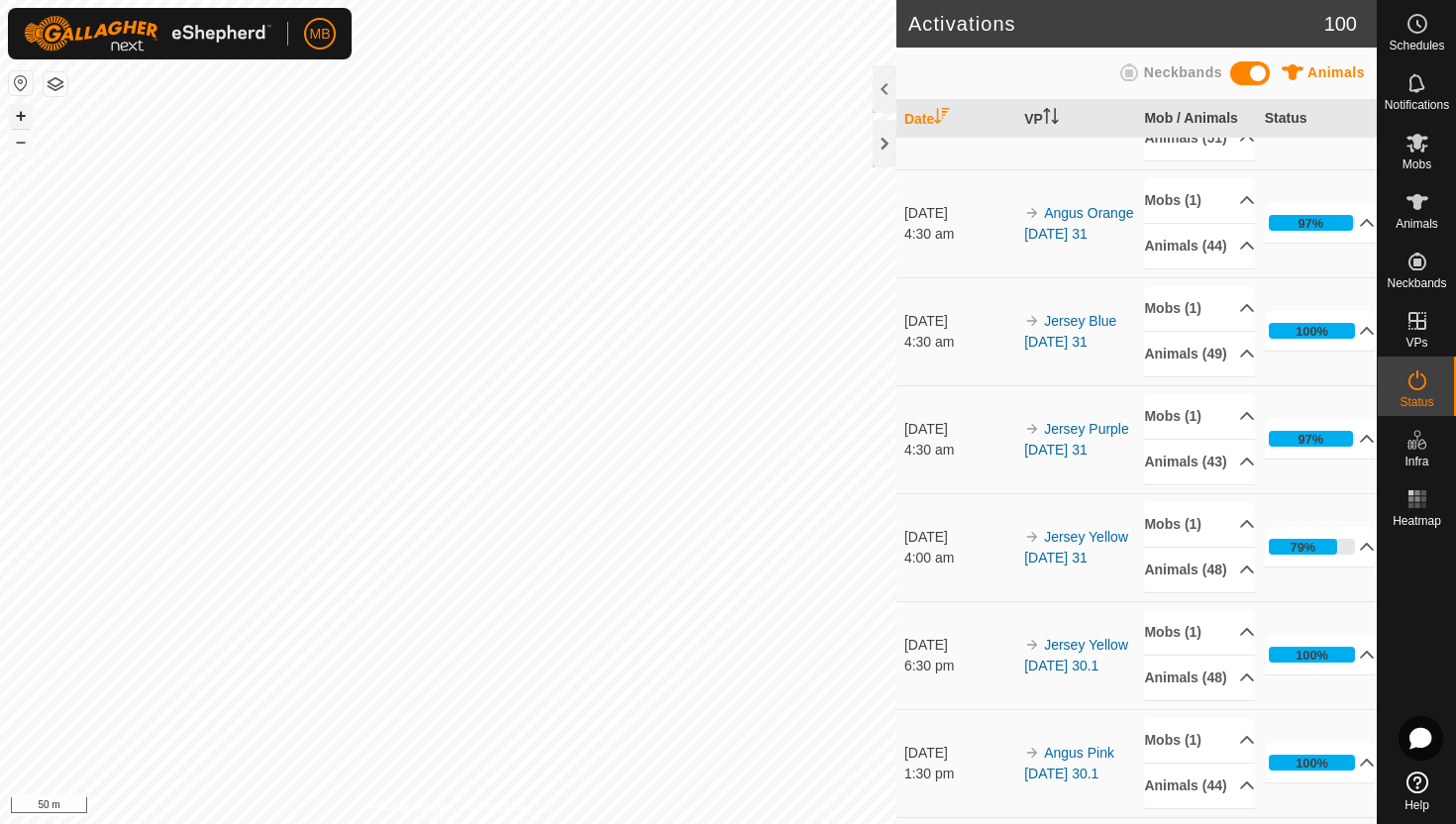 click on "+" at bounding box center [21, 116] 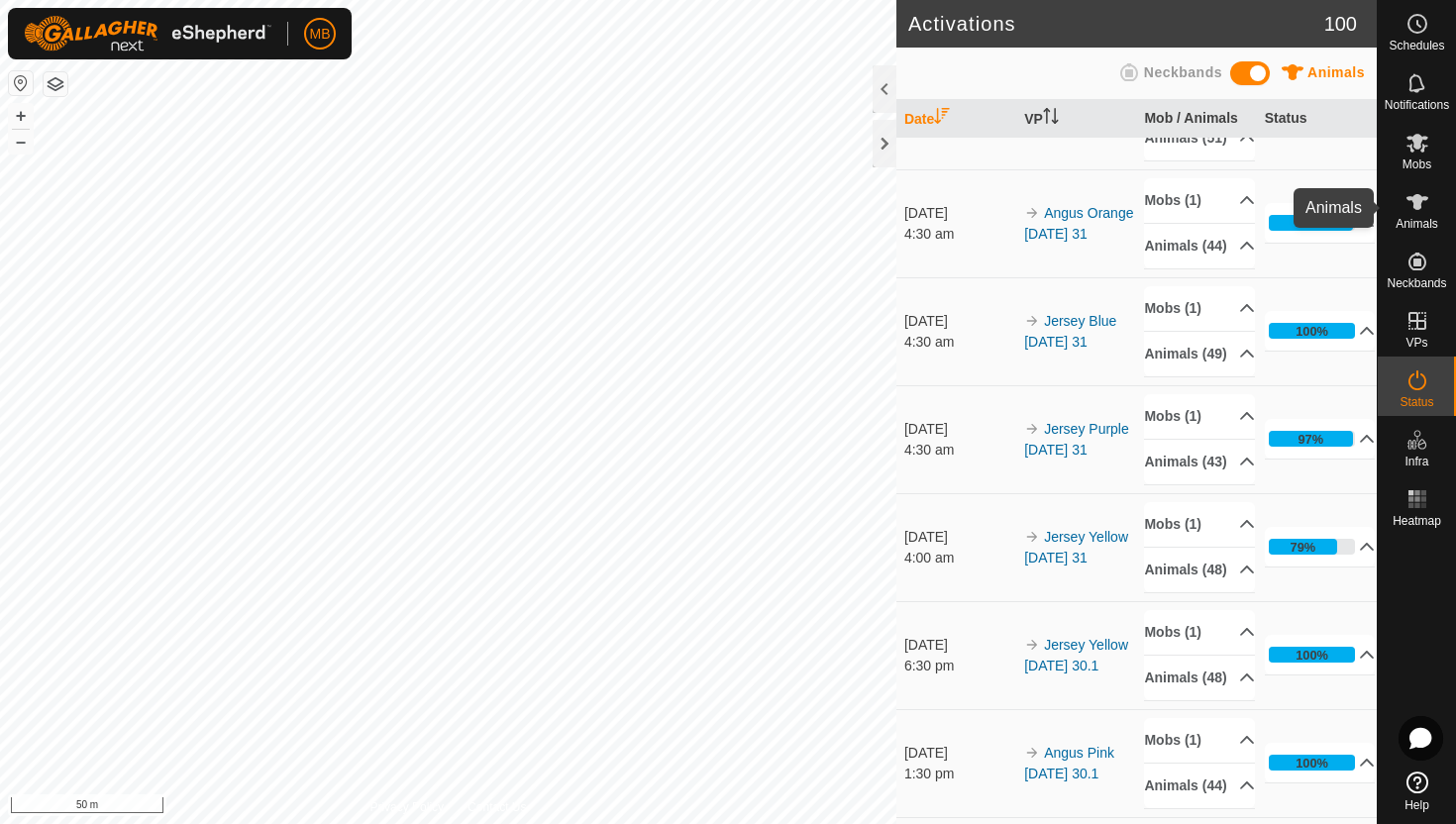 click 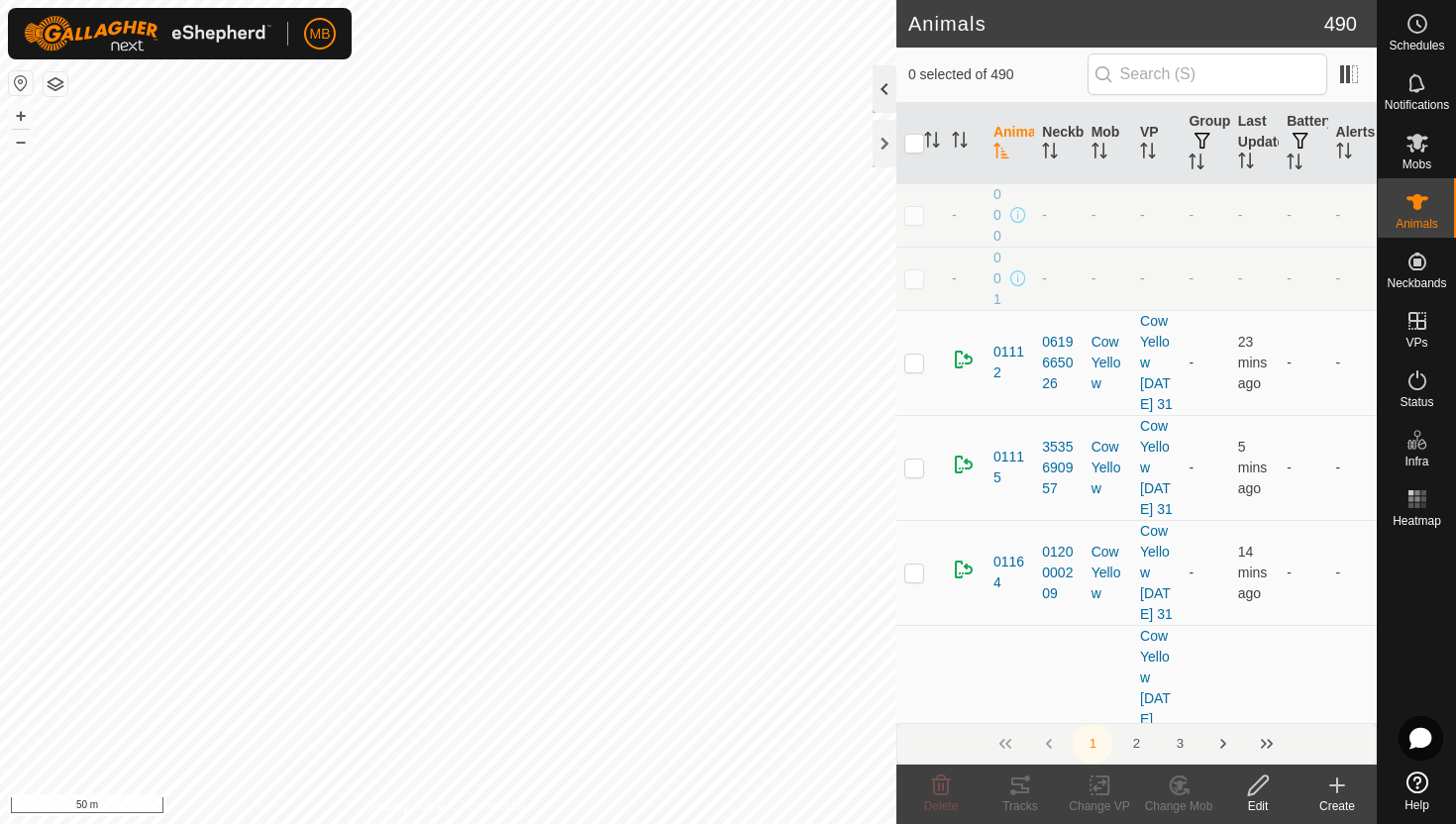 click 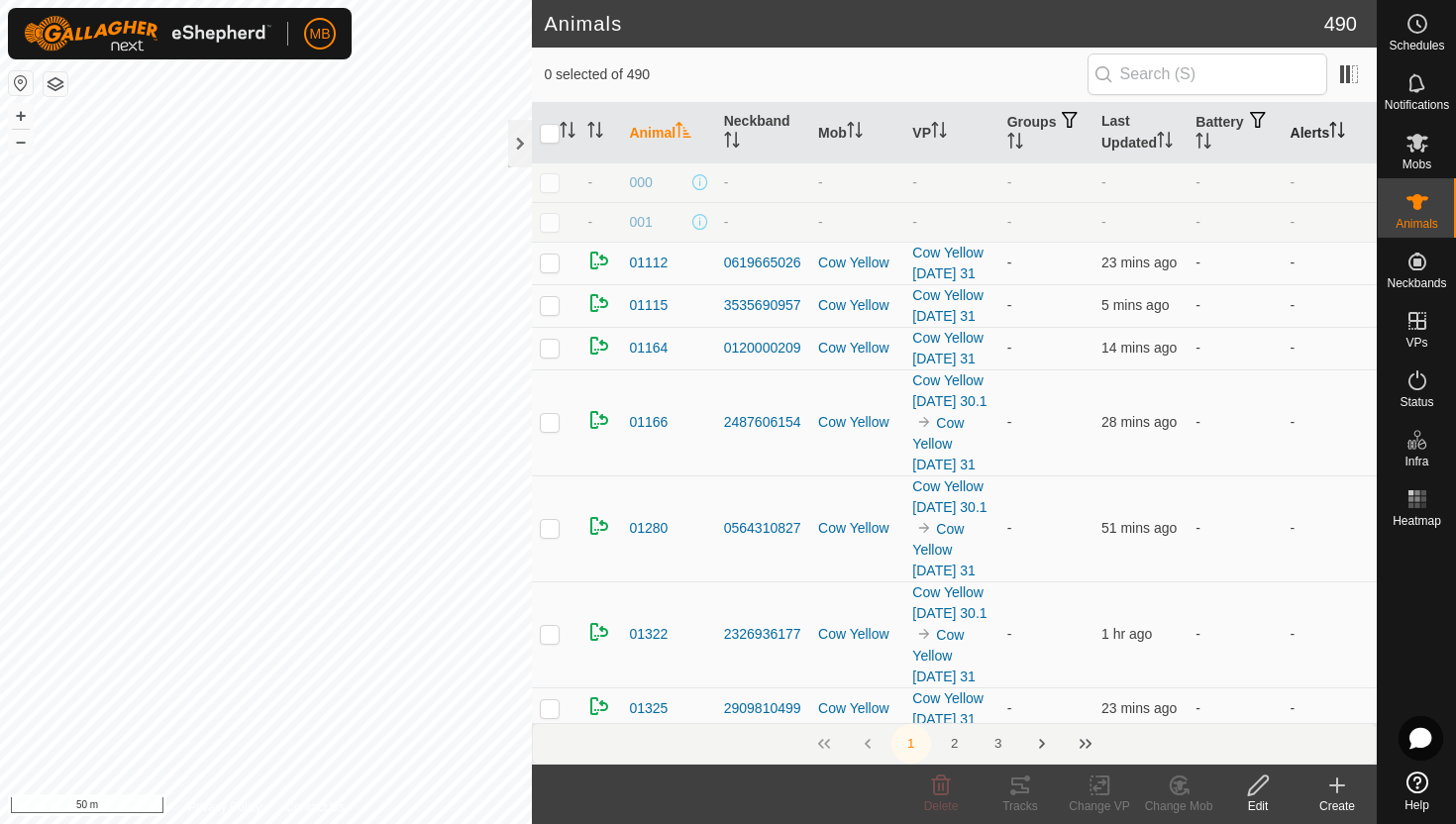 click 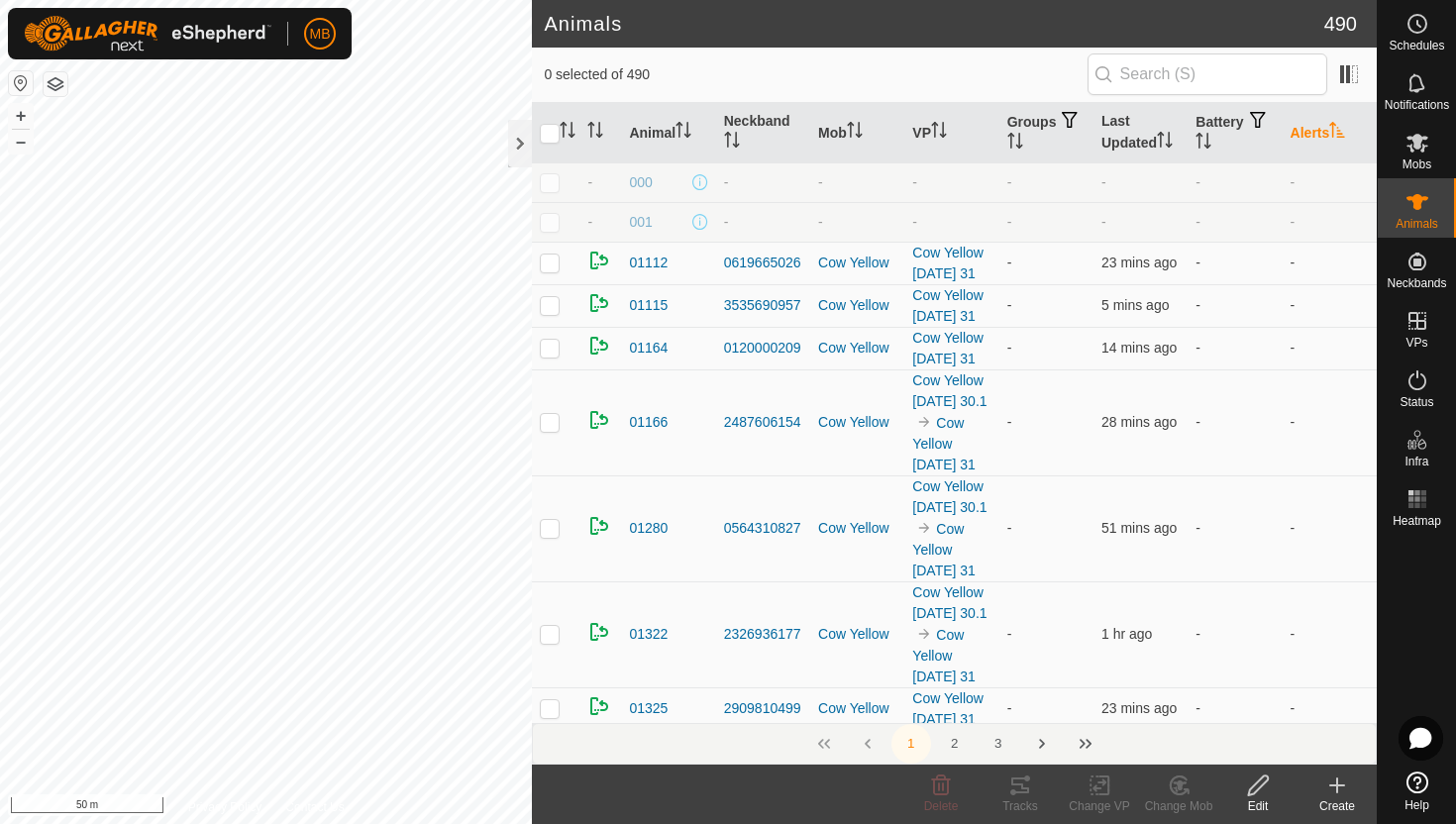 click 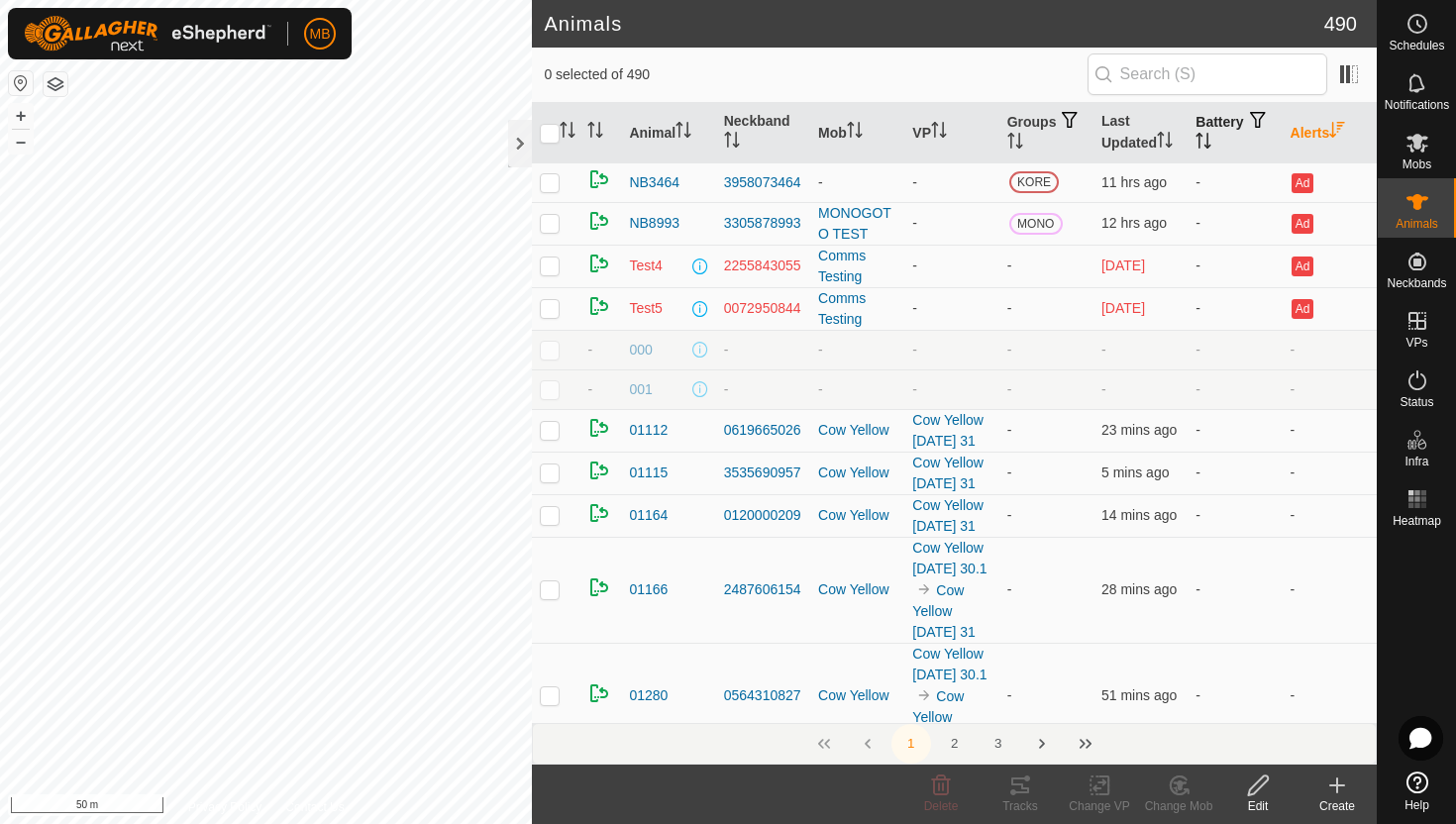 click 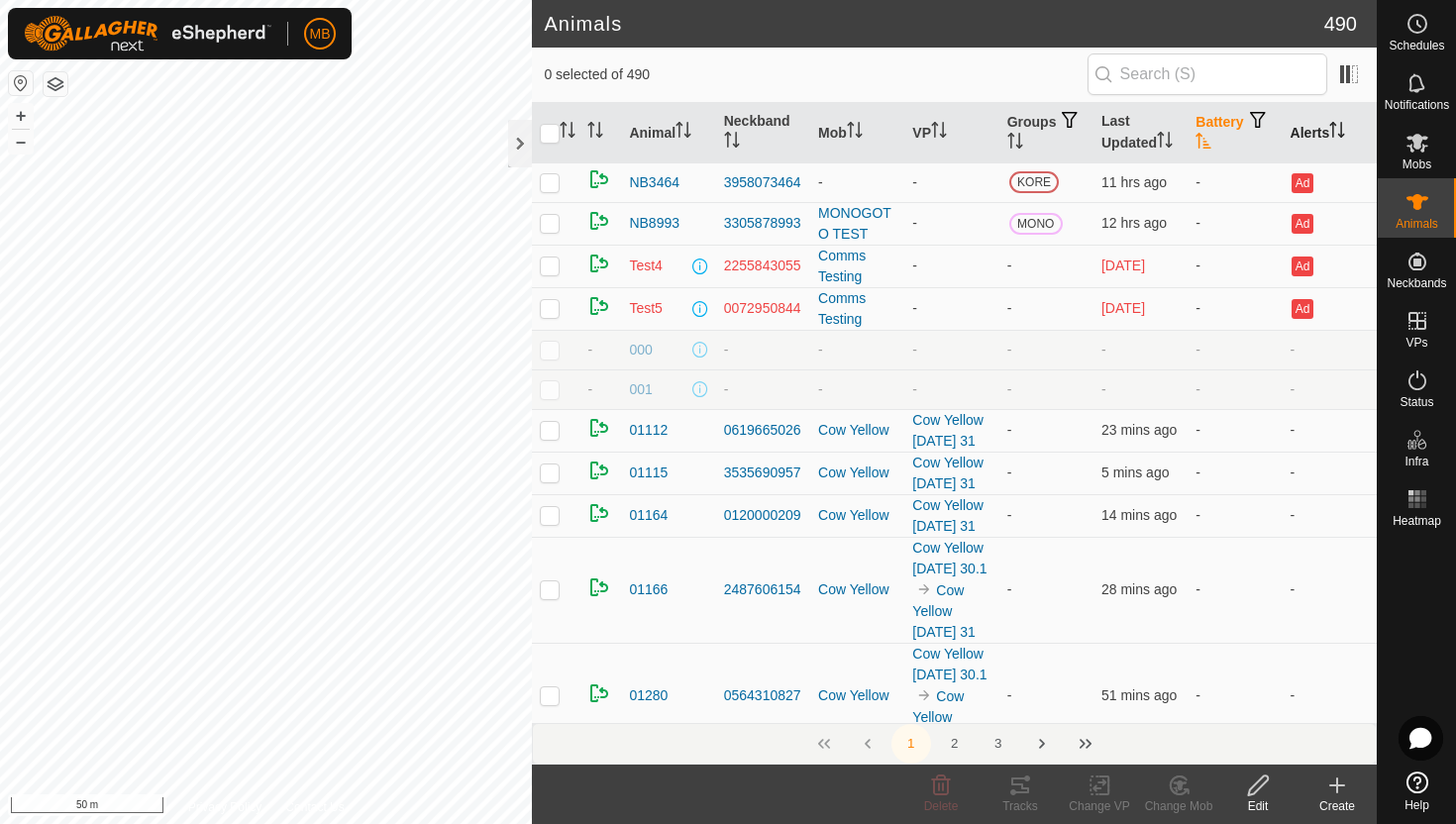 click 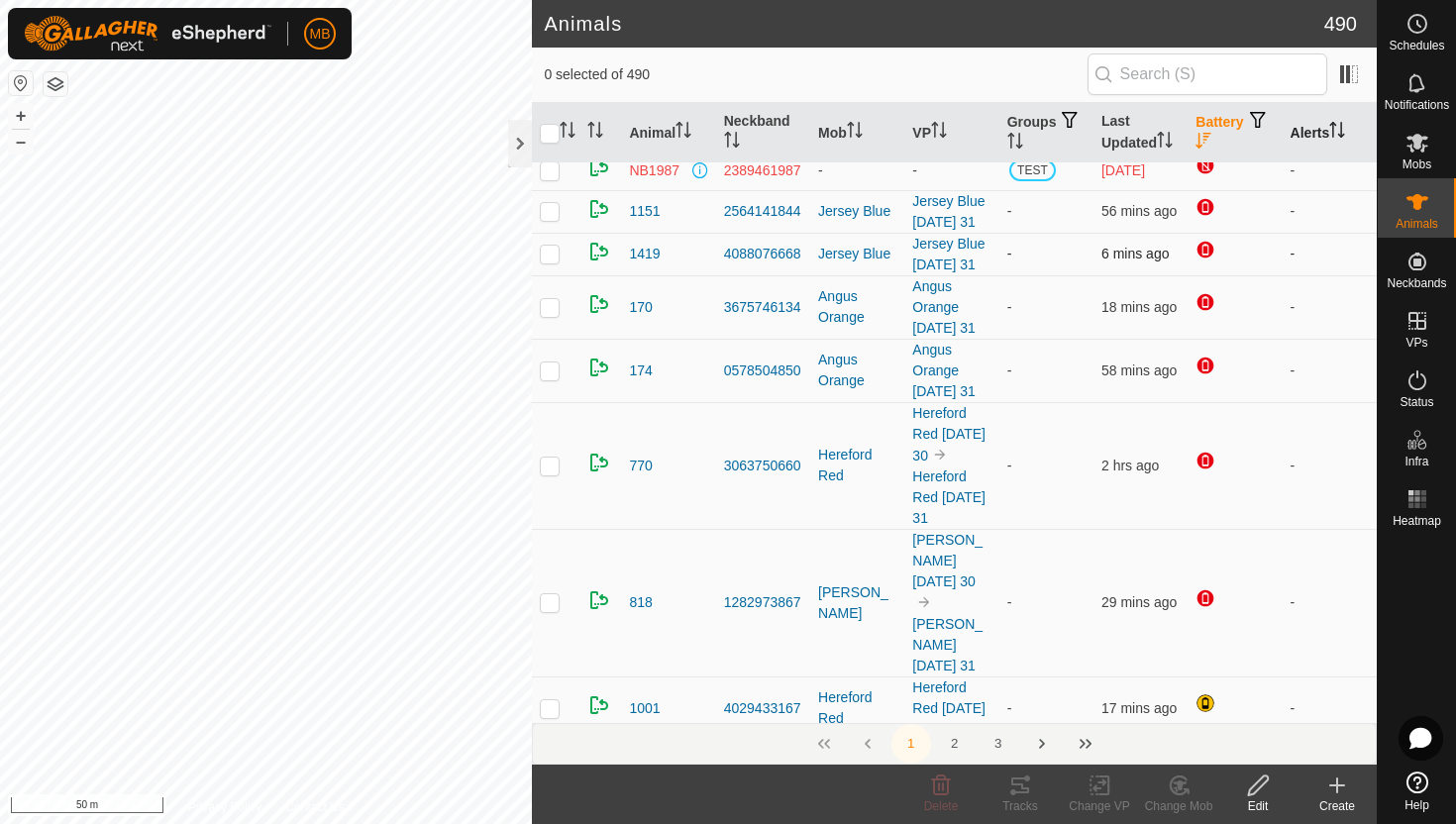 scroll, scrollTop: 93, scrollLeft: 0, axis: vertical 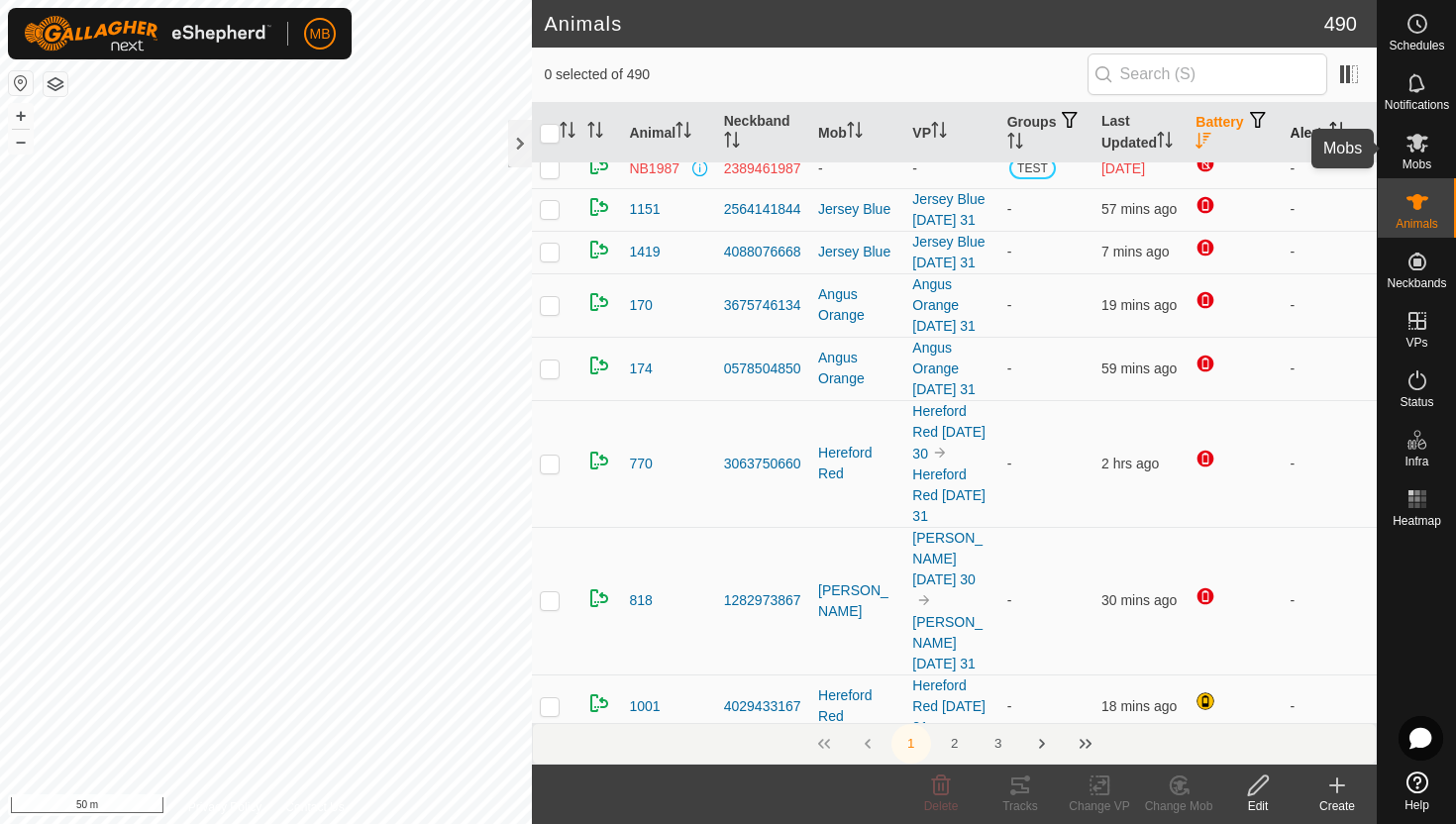 click 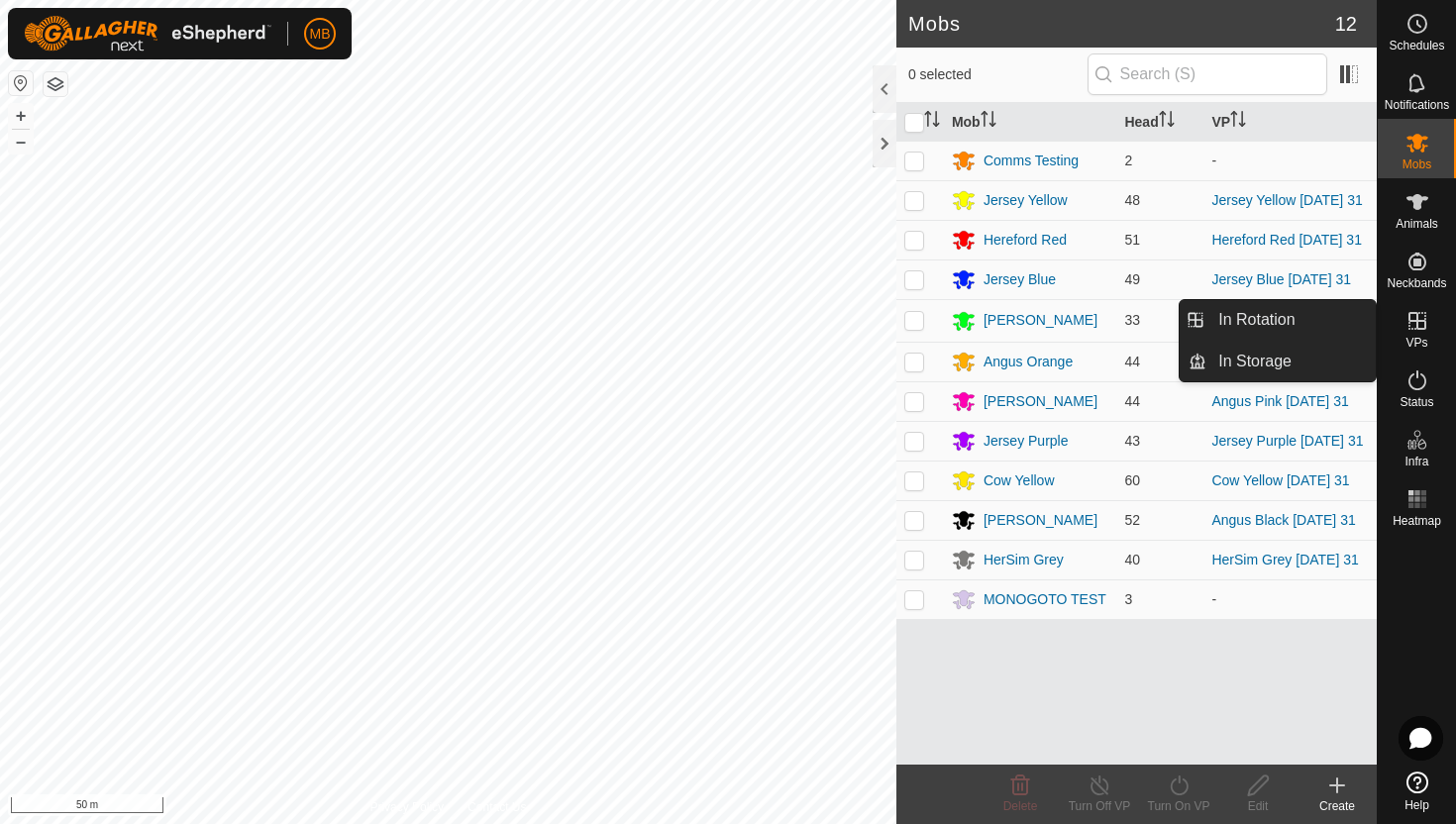 click 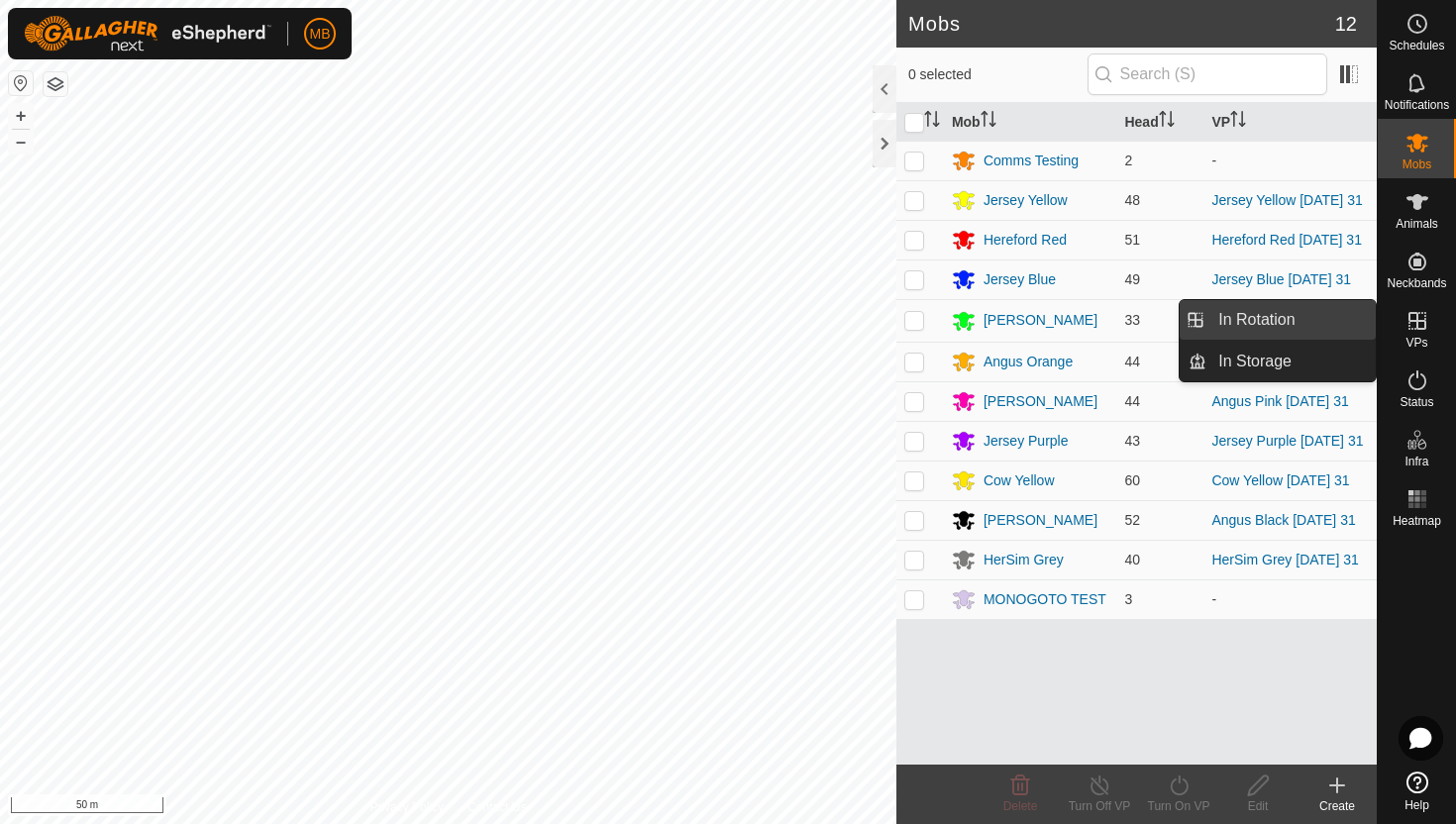 click on "In Rotation" at bounding box center (1291, 320) 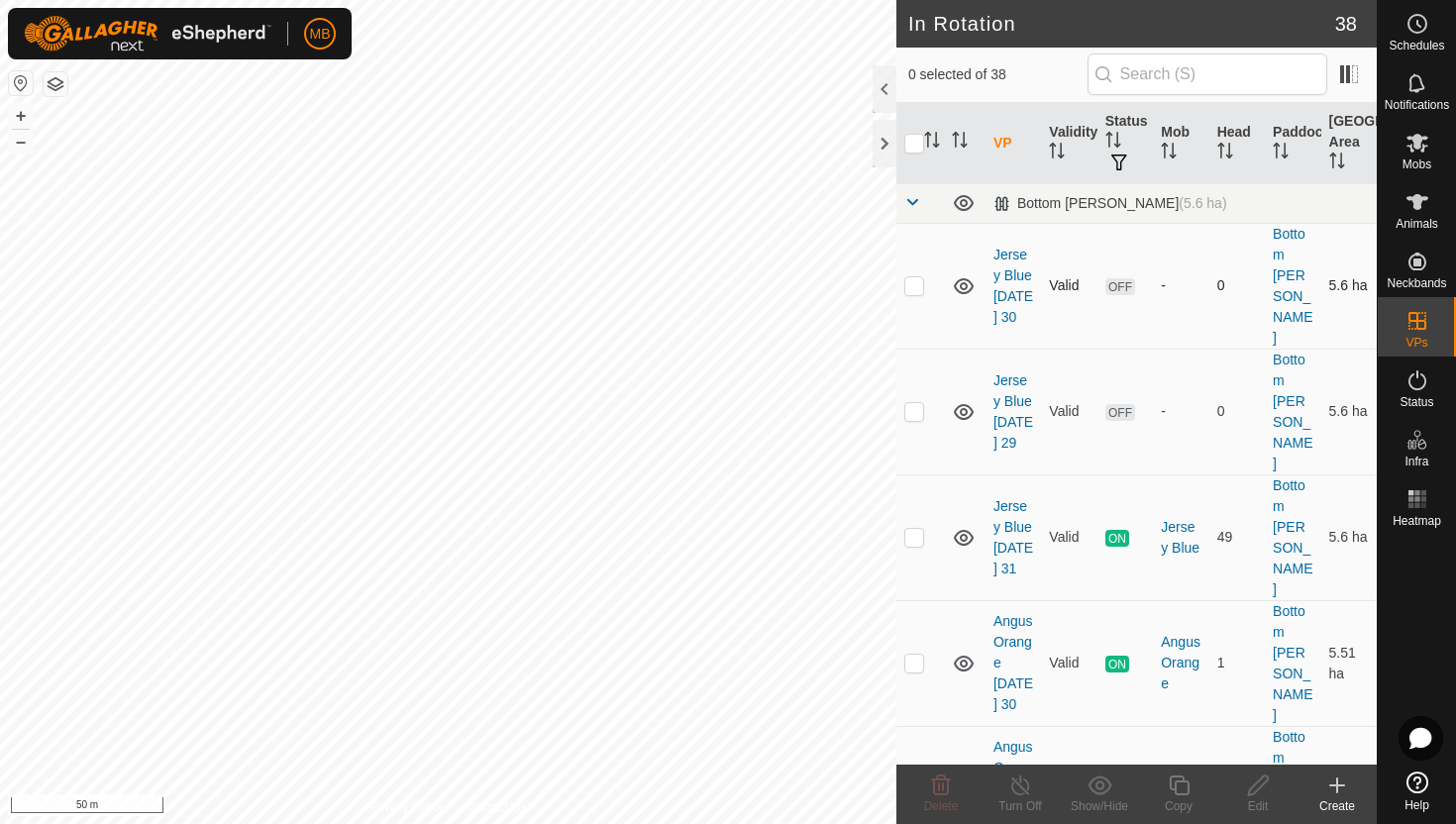 click at bounding box center (914, 285) 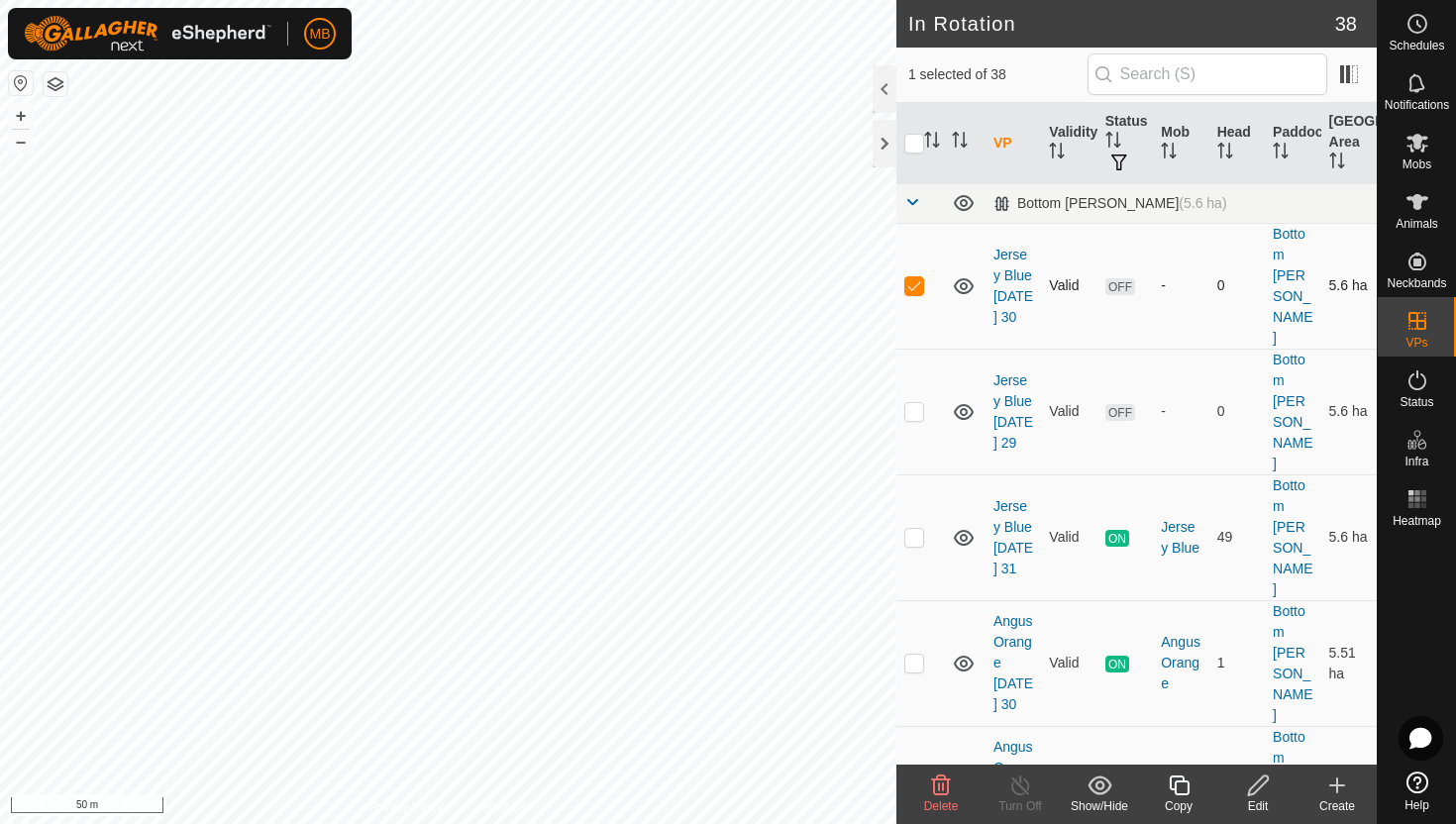 click at bounding box center (914, 285) 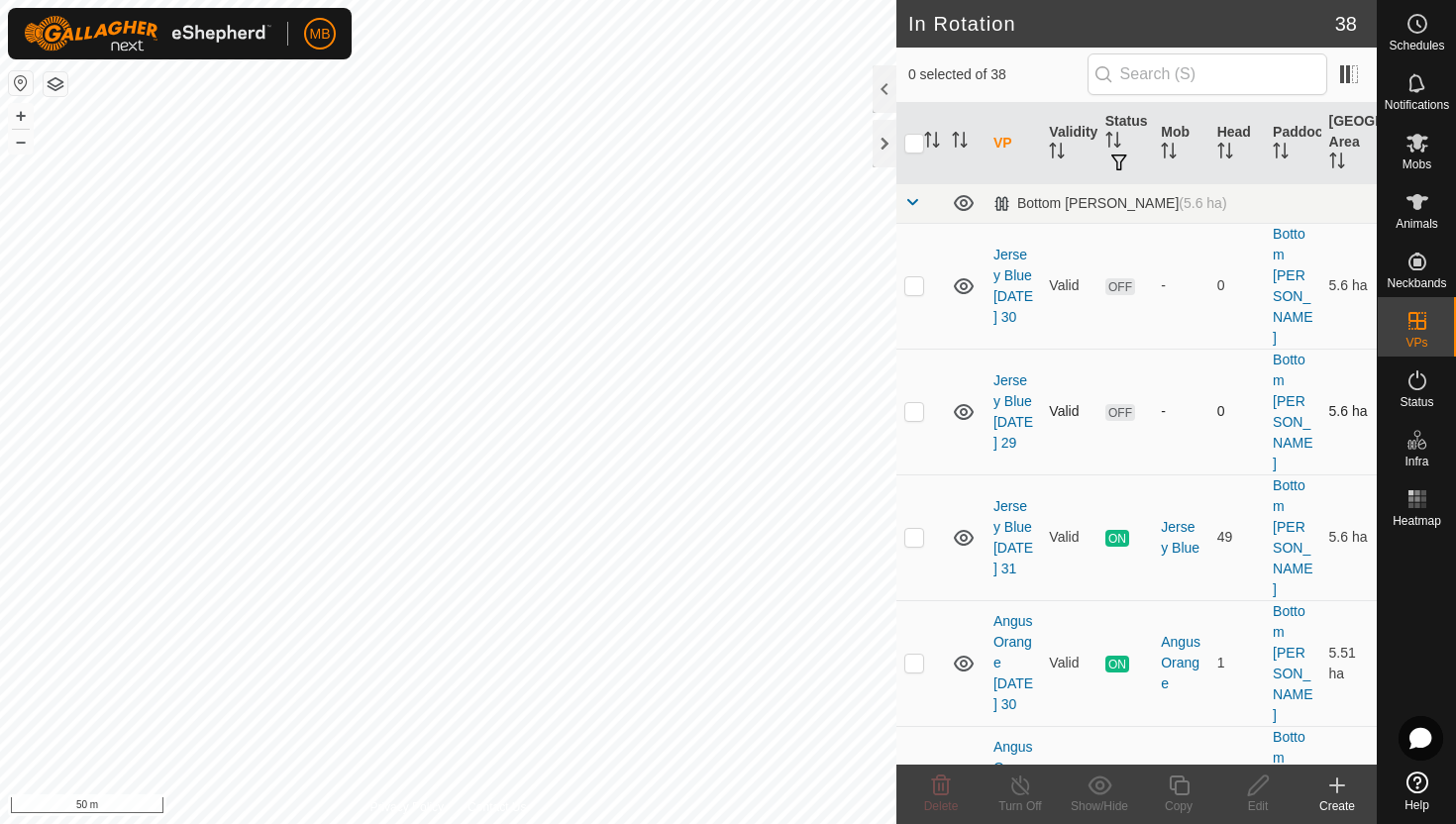 click at bounding box center [914, 411] 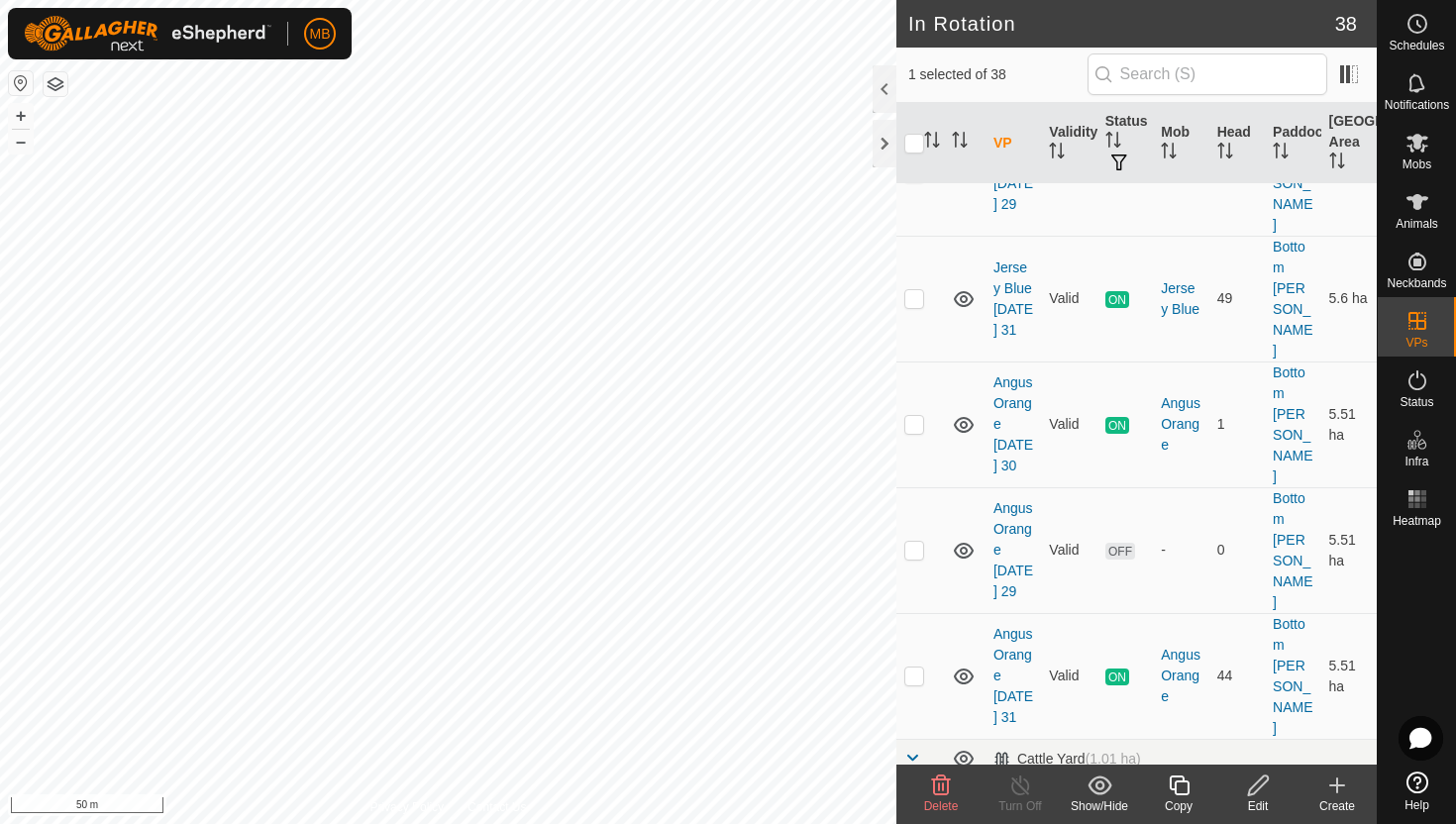 scroll, scrollTop: 255, scrollLeft: 0, axis: vertical 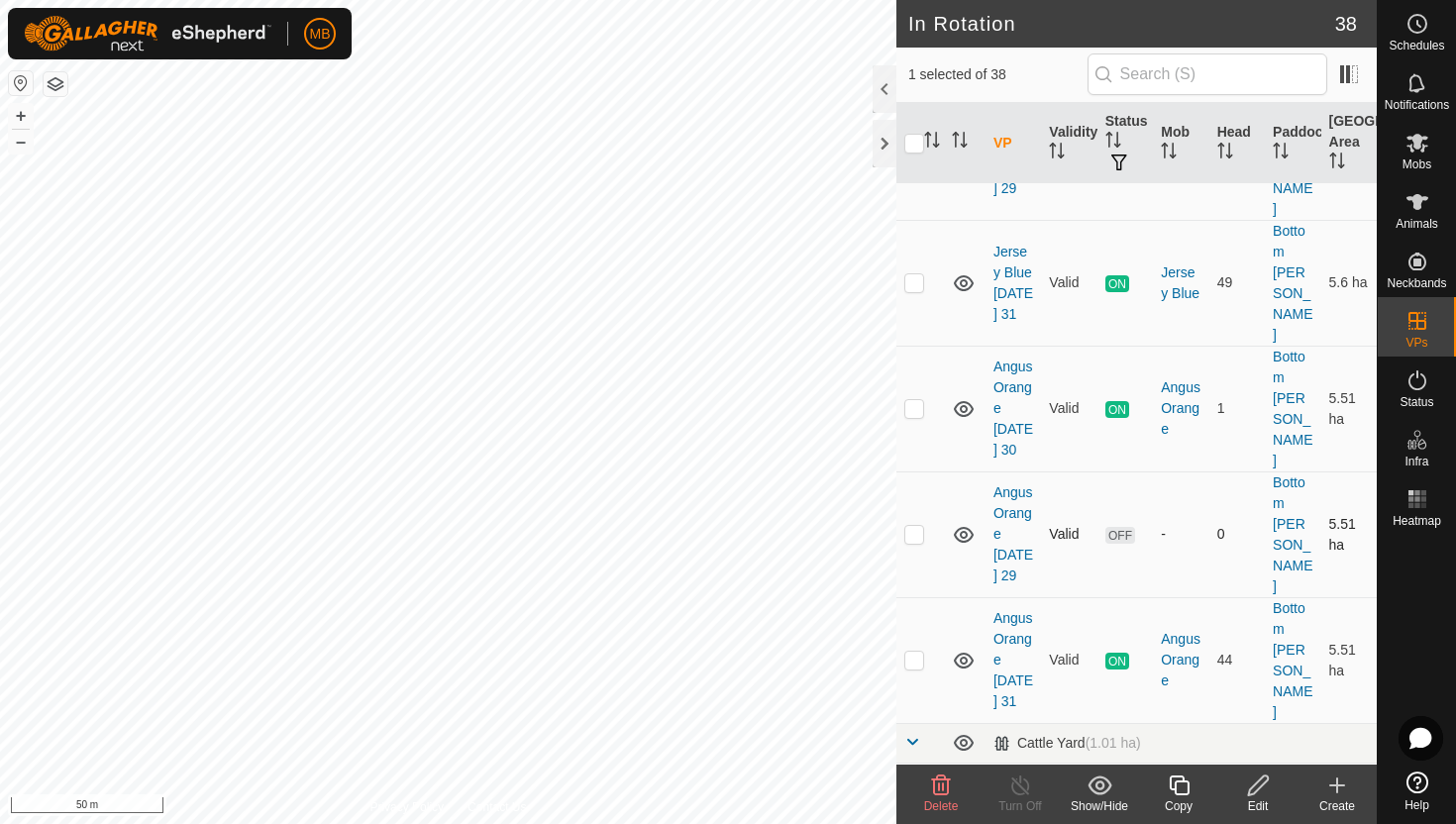click at bounding box center (914, 534) 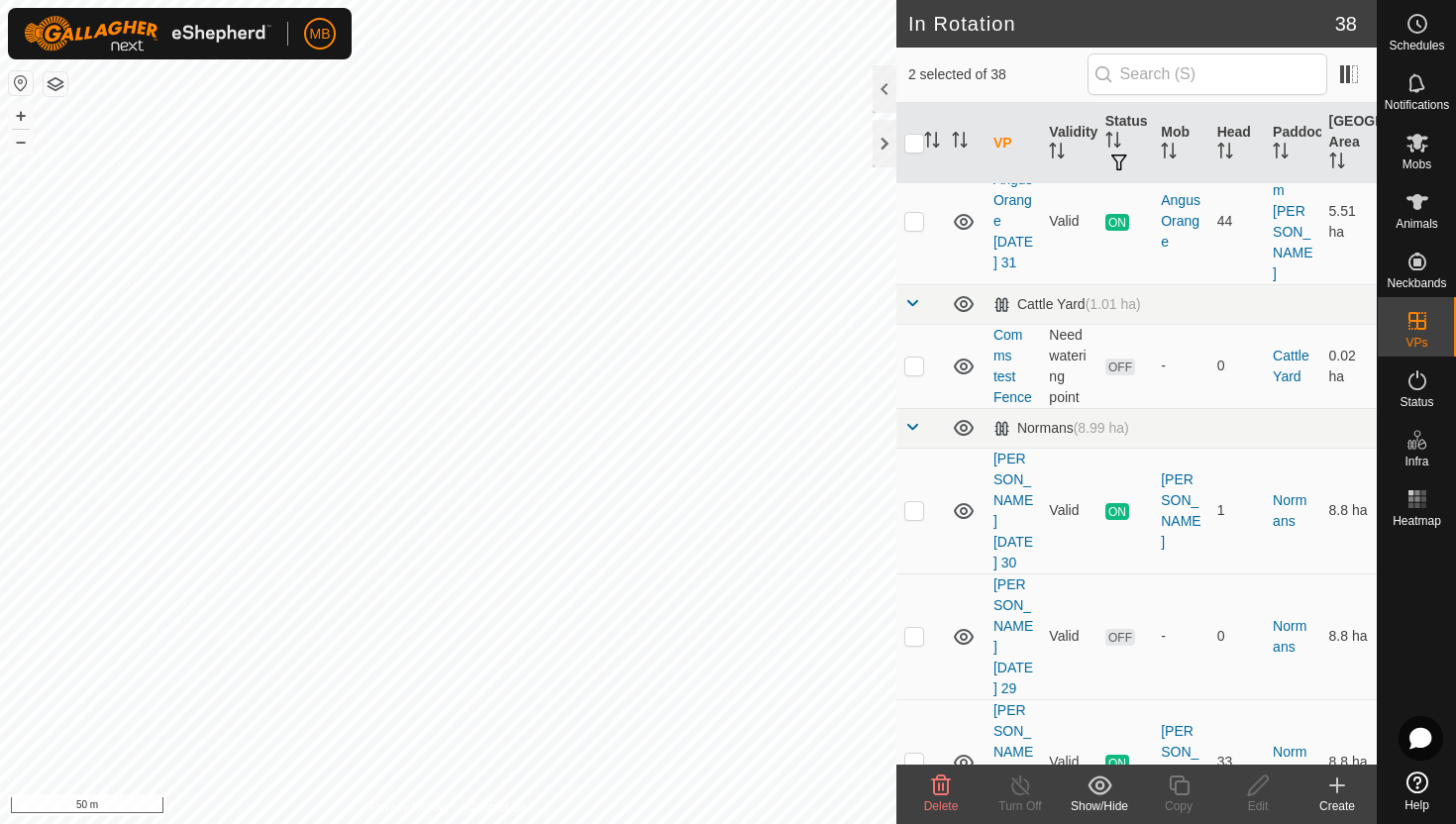 scroll, scrollTop: 699, scrollLeft: 0, axis: vertical 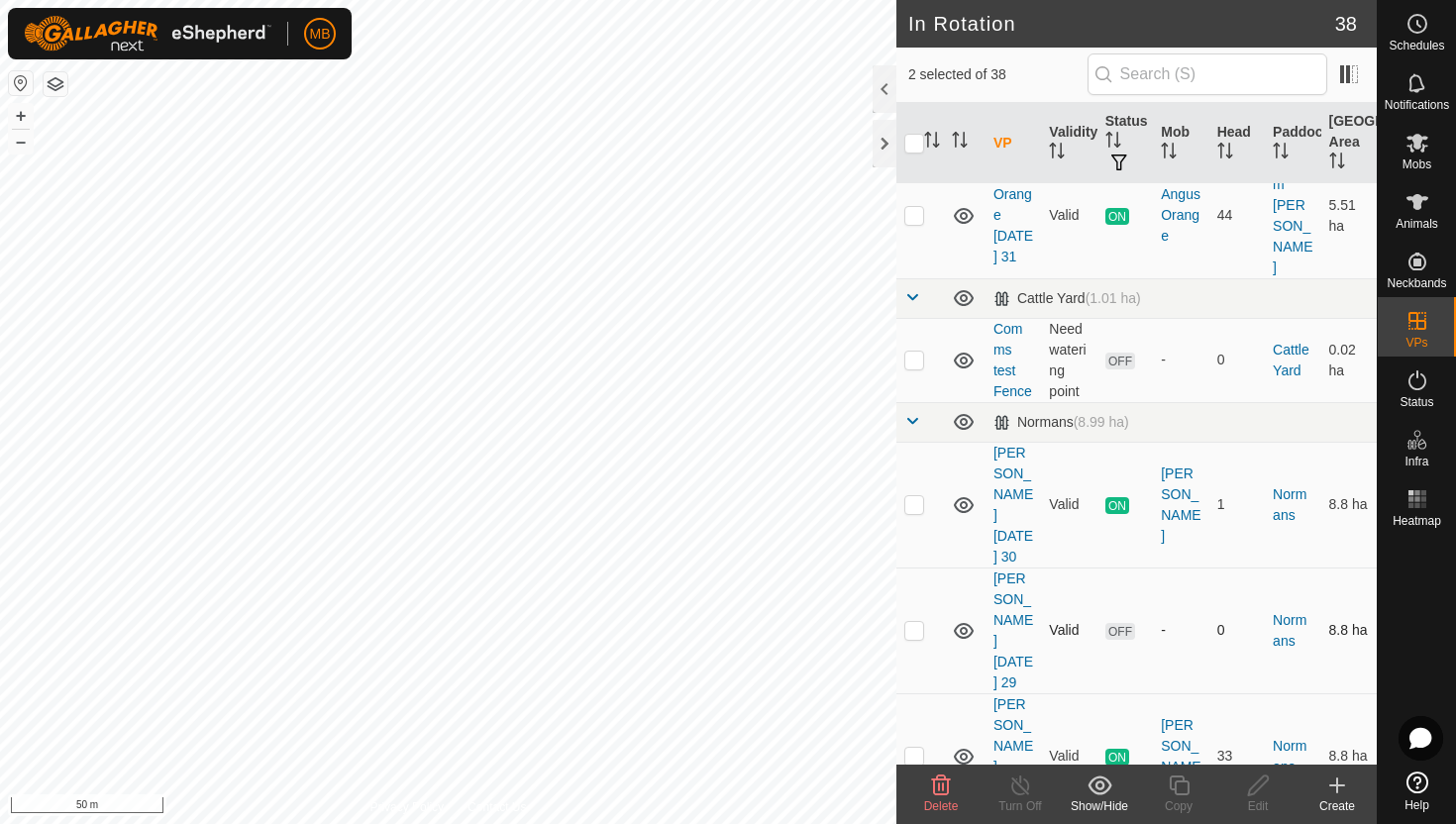 click at bounding box center (914, 630) 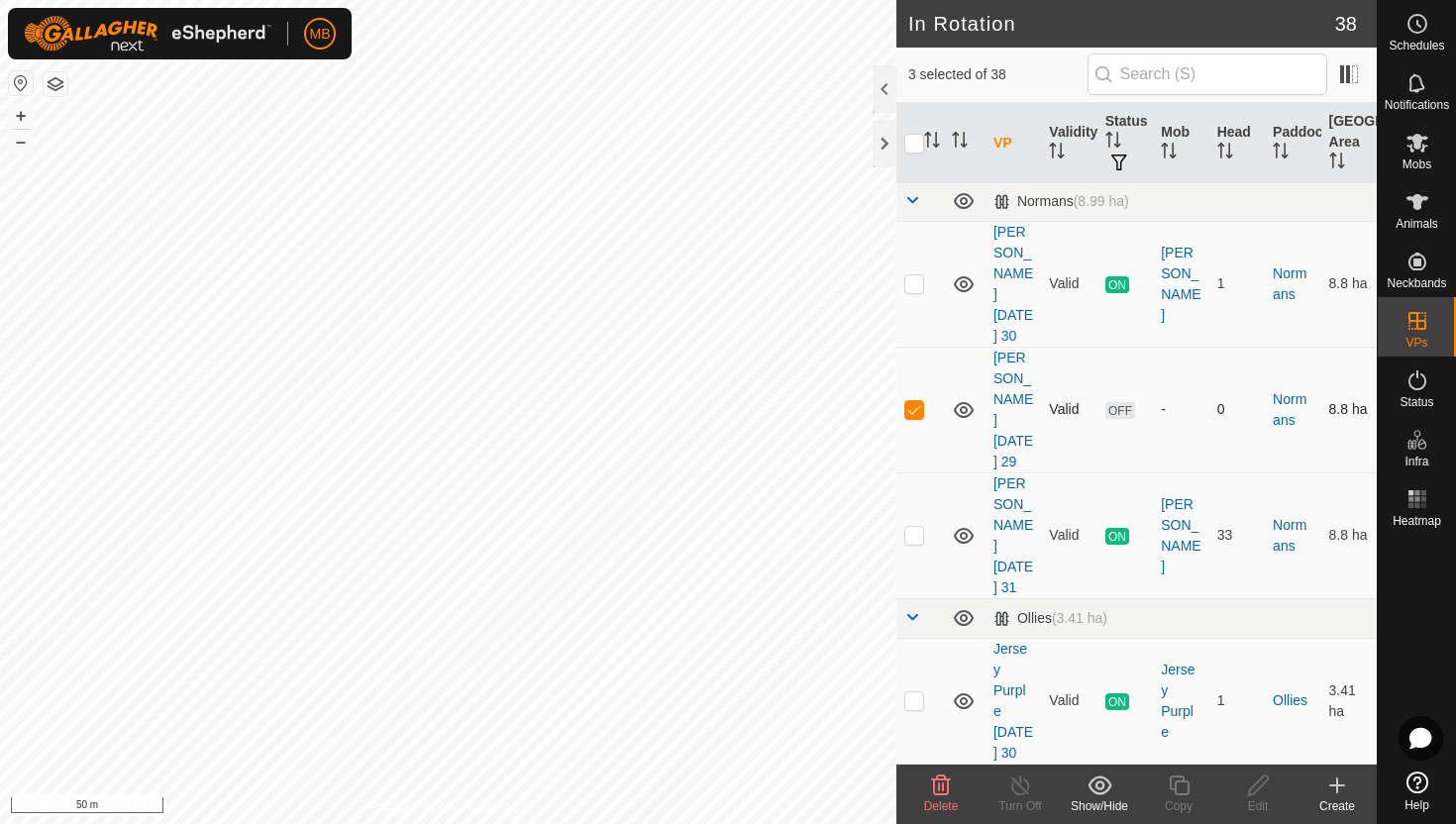 scroll, scrollTop: 921, scrollLeft: 0, axis: vertical 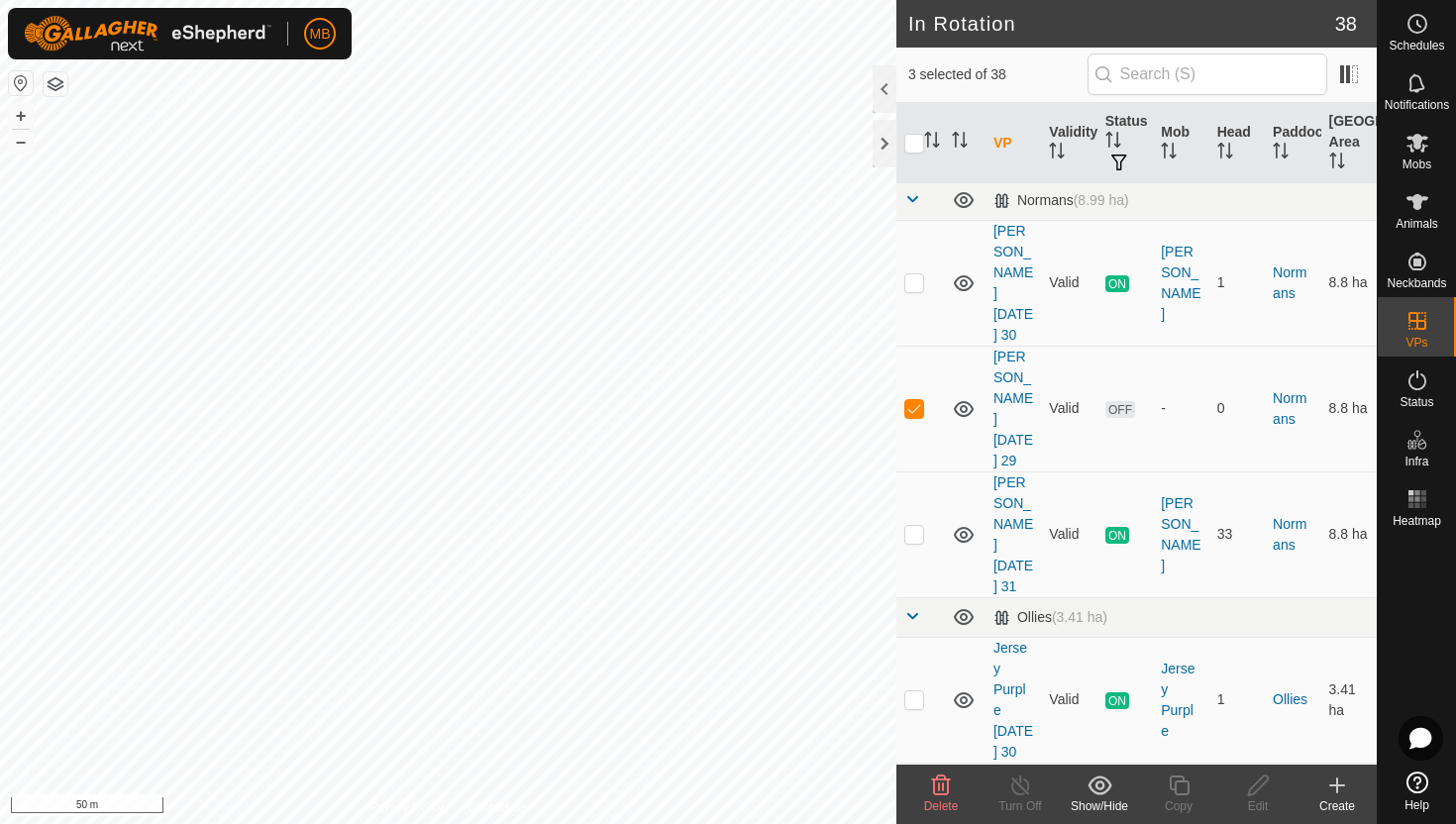 click at bounding box center (914, 825) 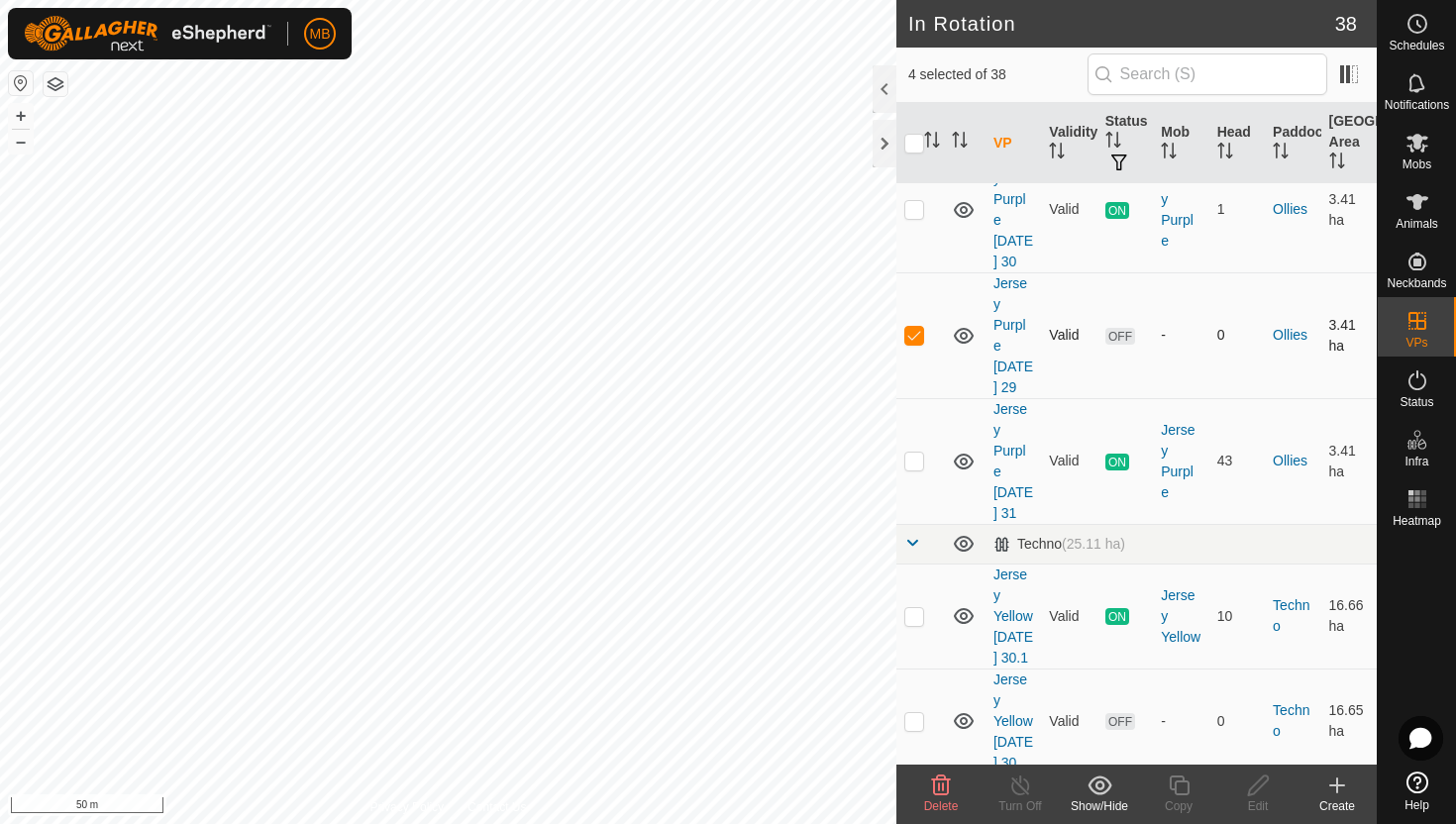 scroll, scrollTop: 1414, scrollLeft: 0, axis: vertical 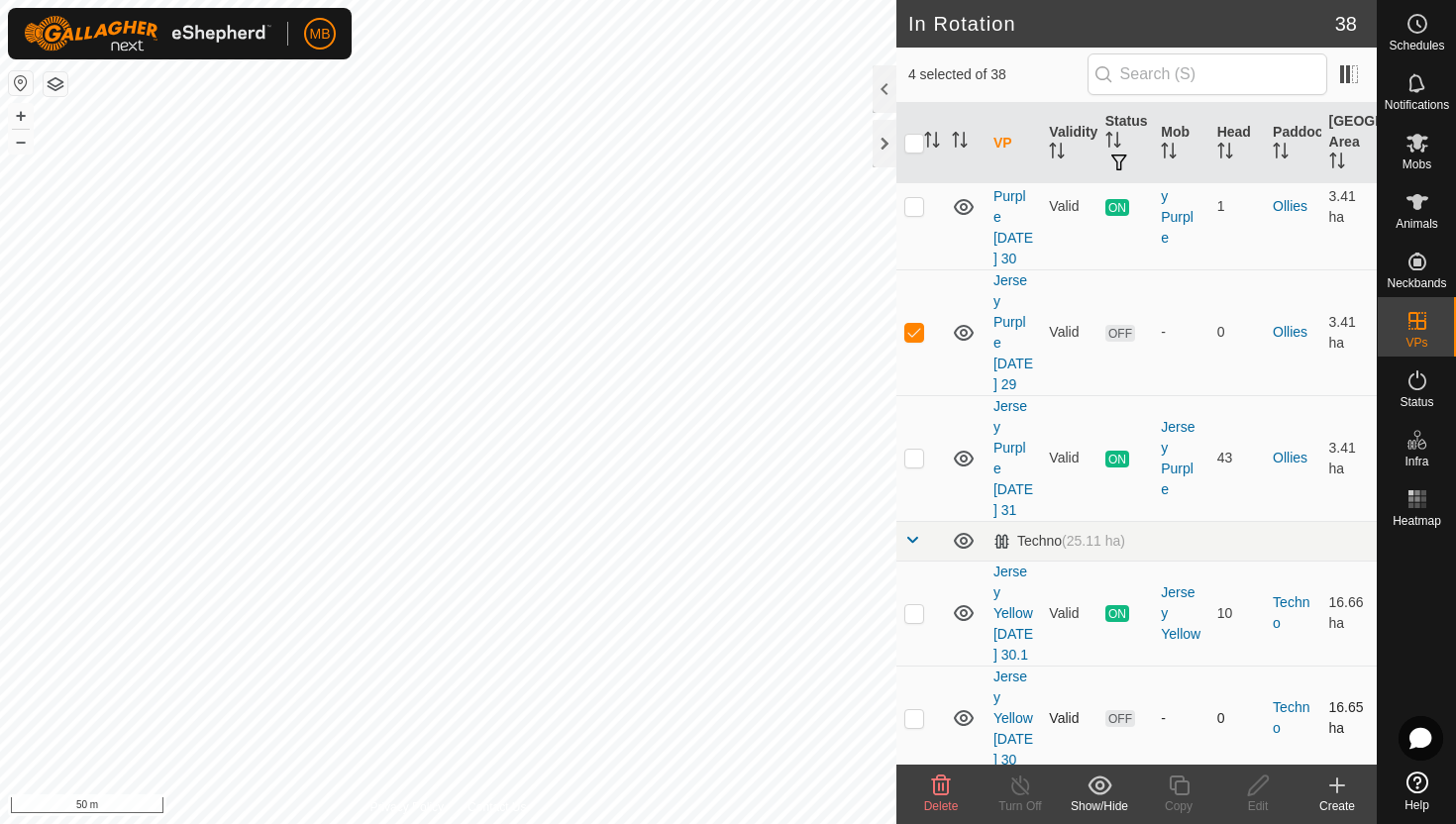 click at bounding box center [914, 718] 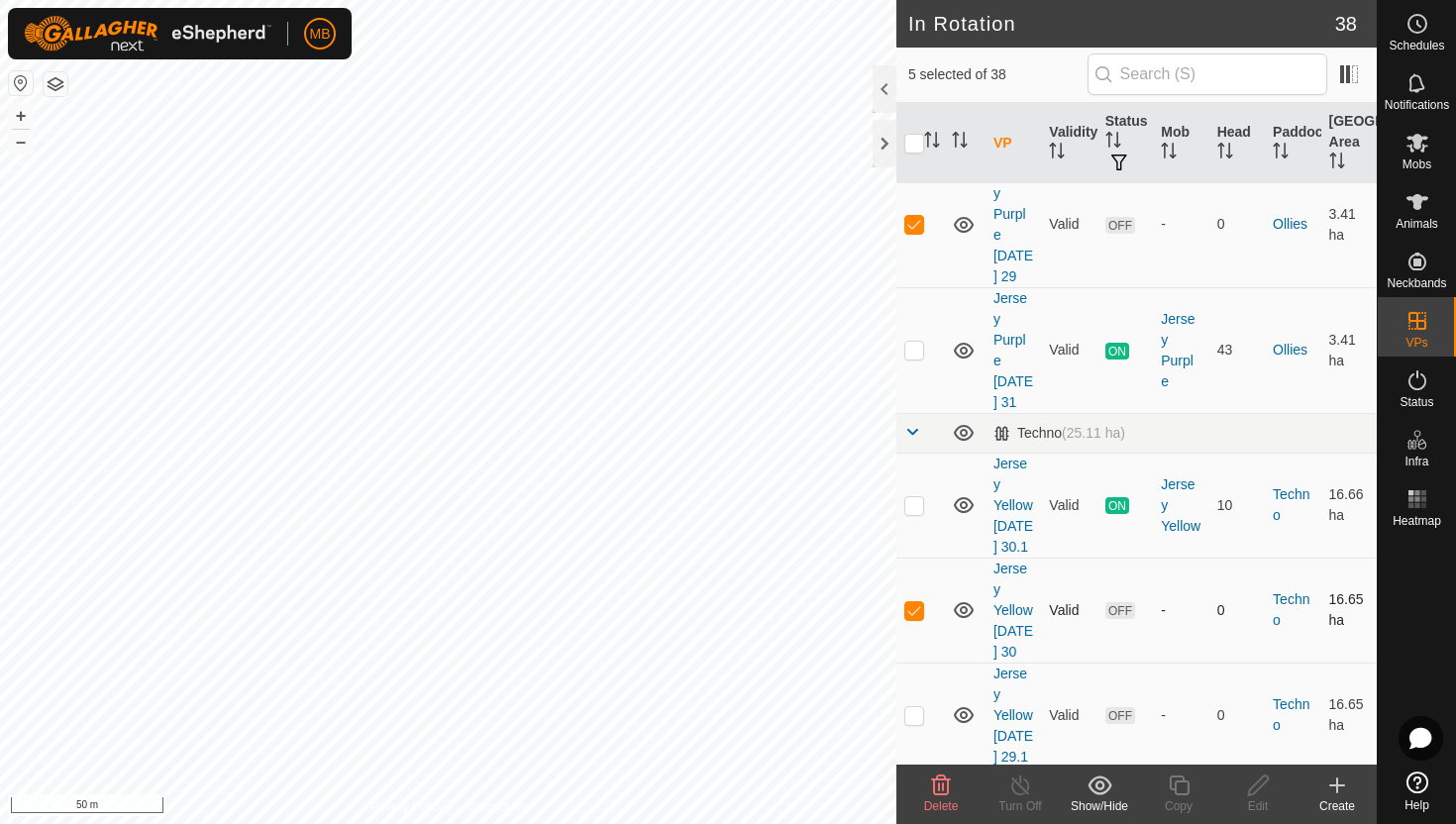 scroll, scrollTop: 1525, scrollLeft: 0, axis: vertical 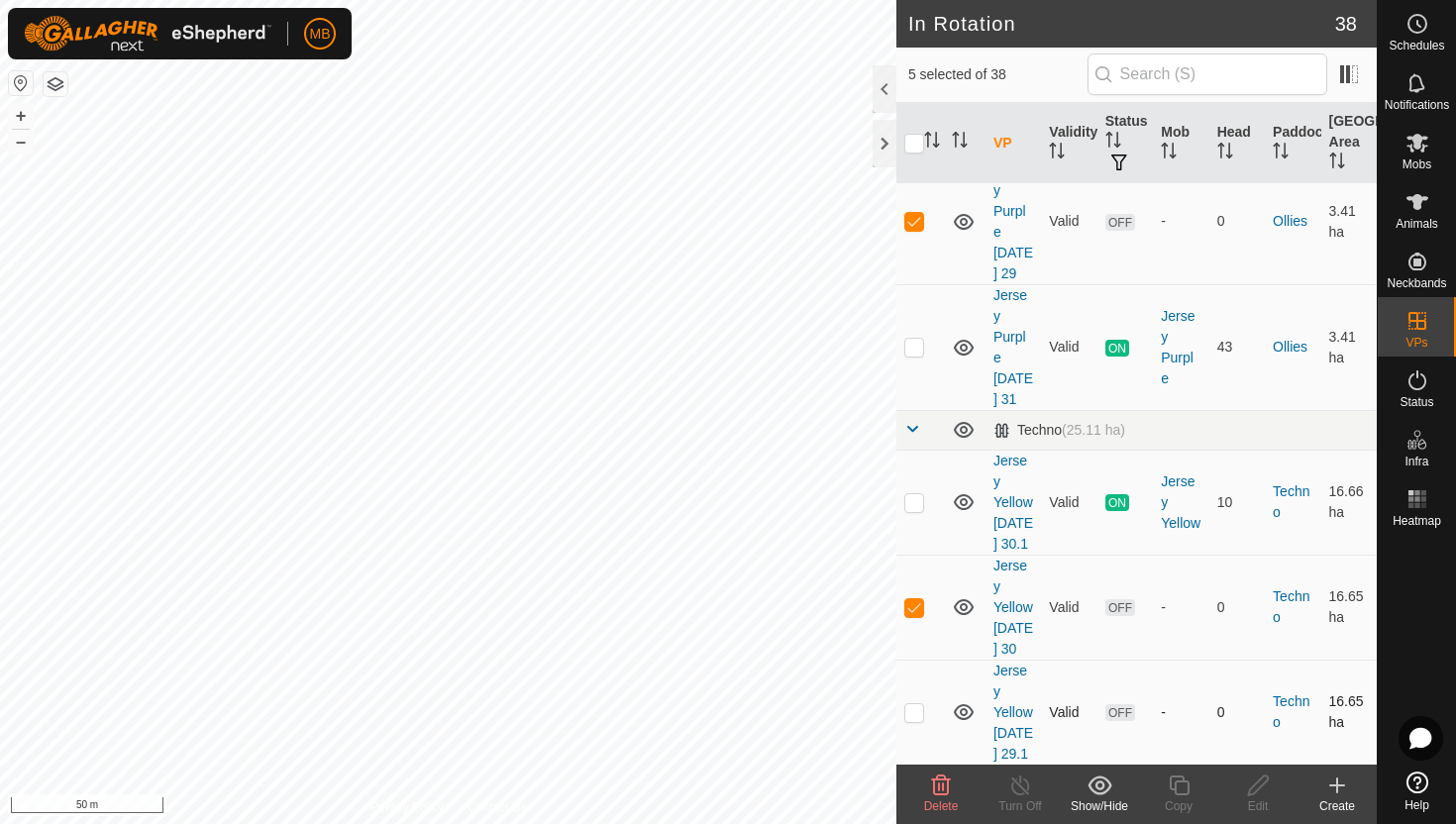 click at bounding box center [914, 712] 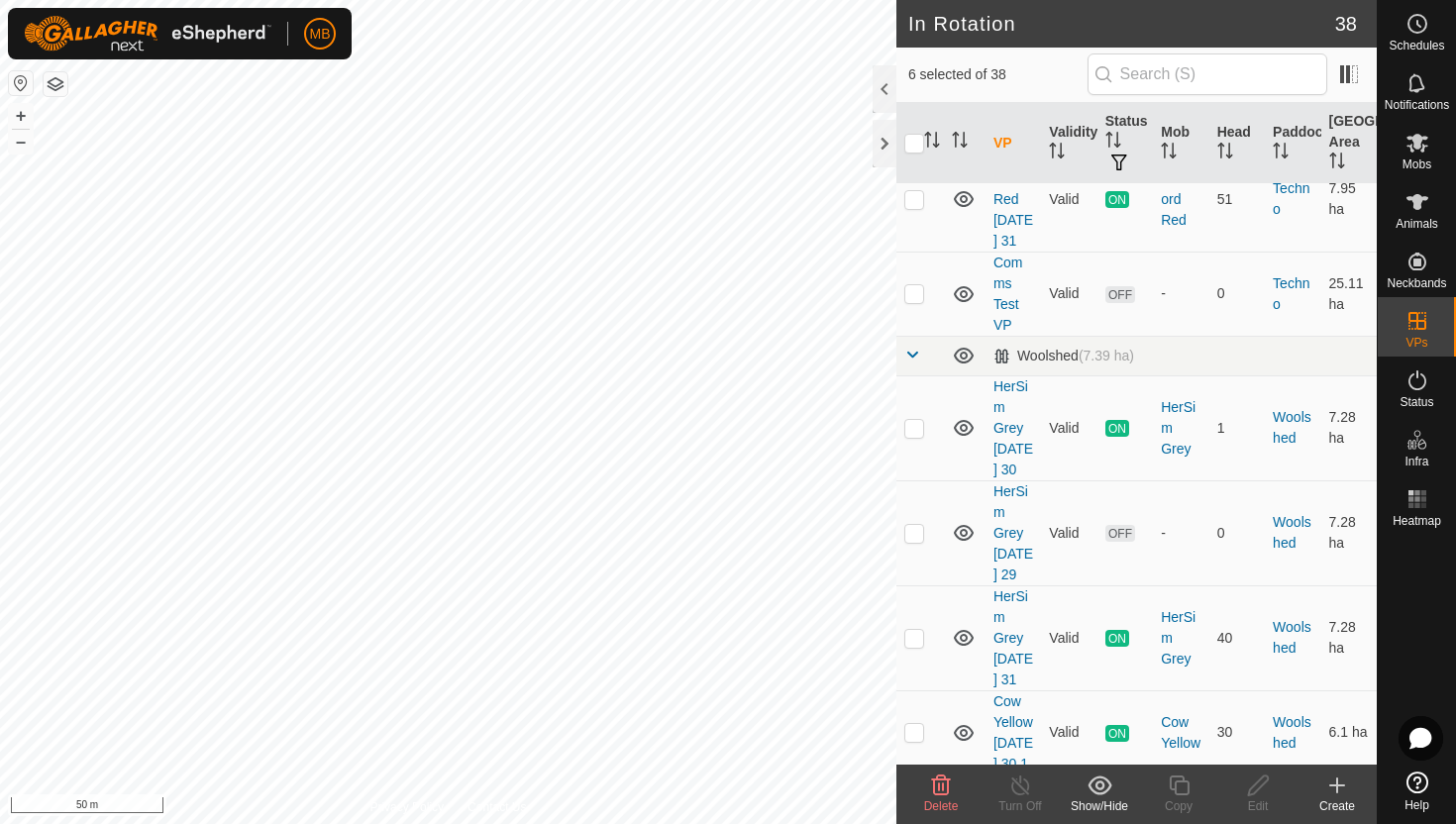 scroll, scrollTop: 2463, scrollLeft: 0, axis: vertical 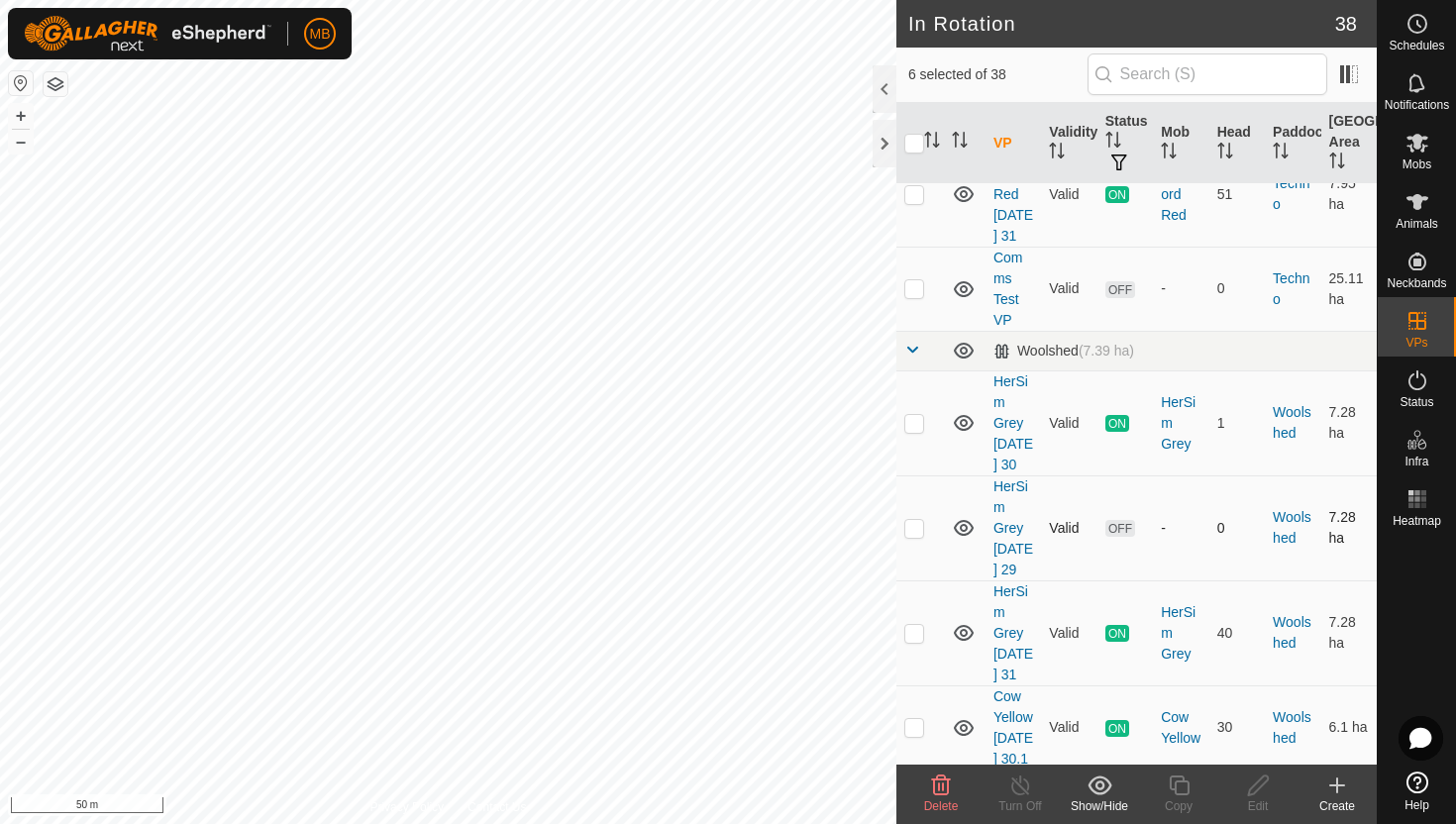click at bounding box center [914, 528] 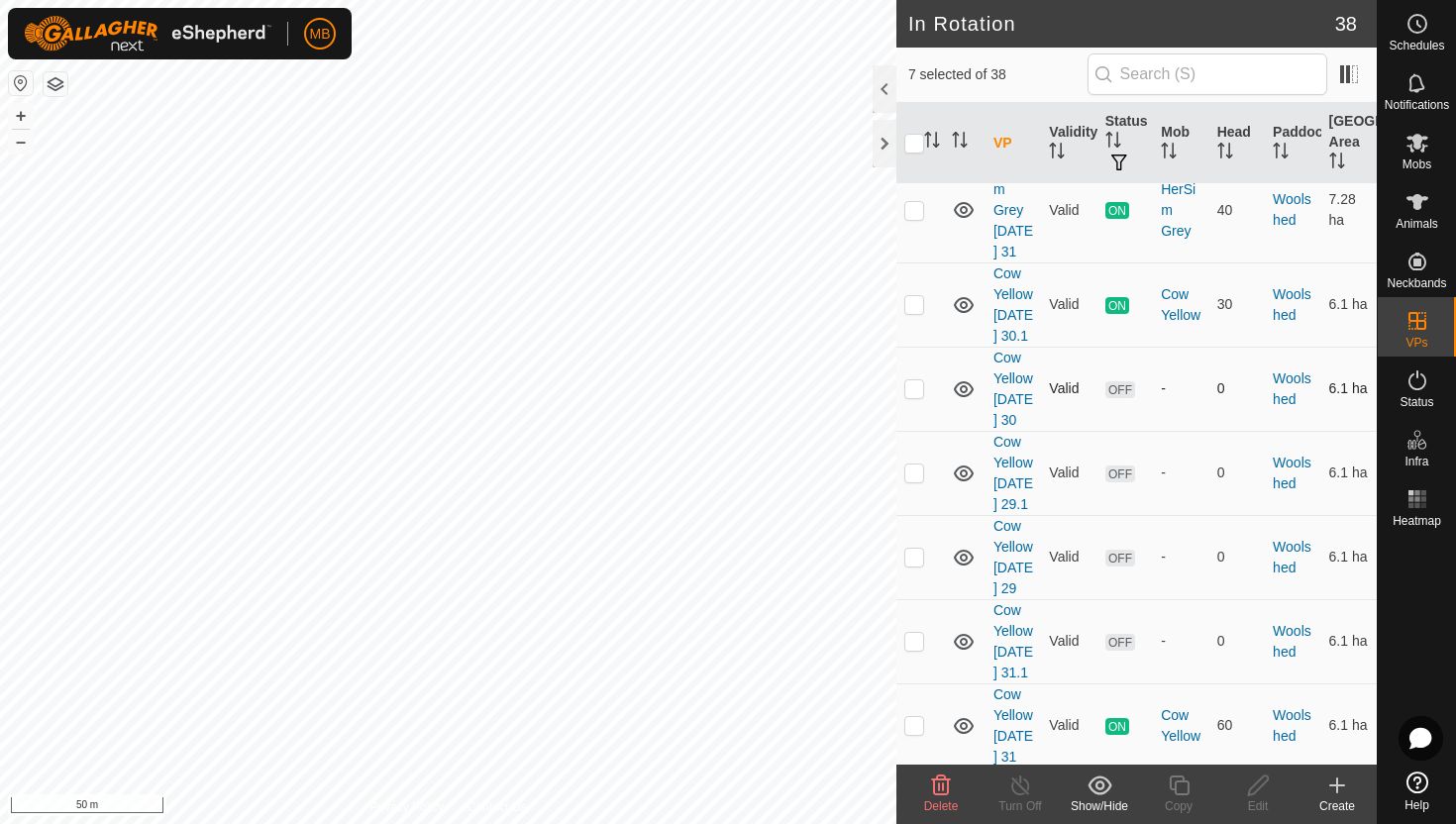 scroll, scrollTop: 2903, scrollLeft: 0, axis: vertical 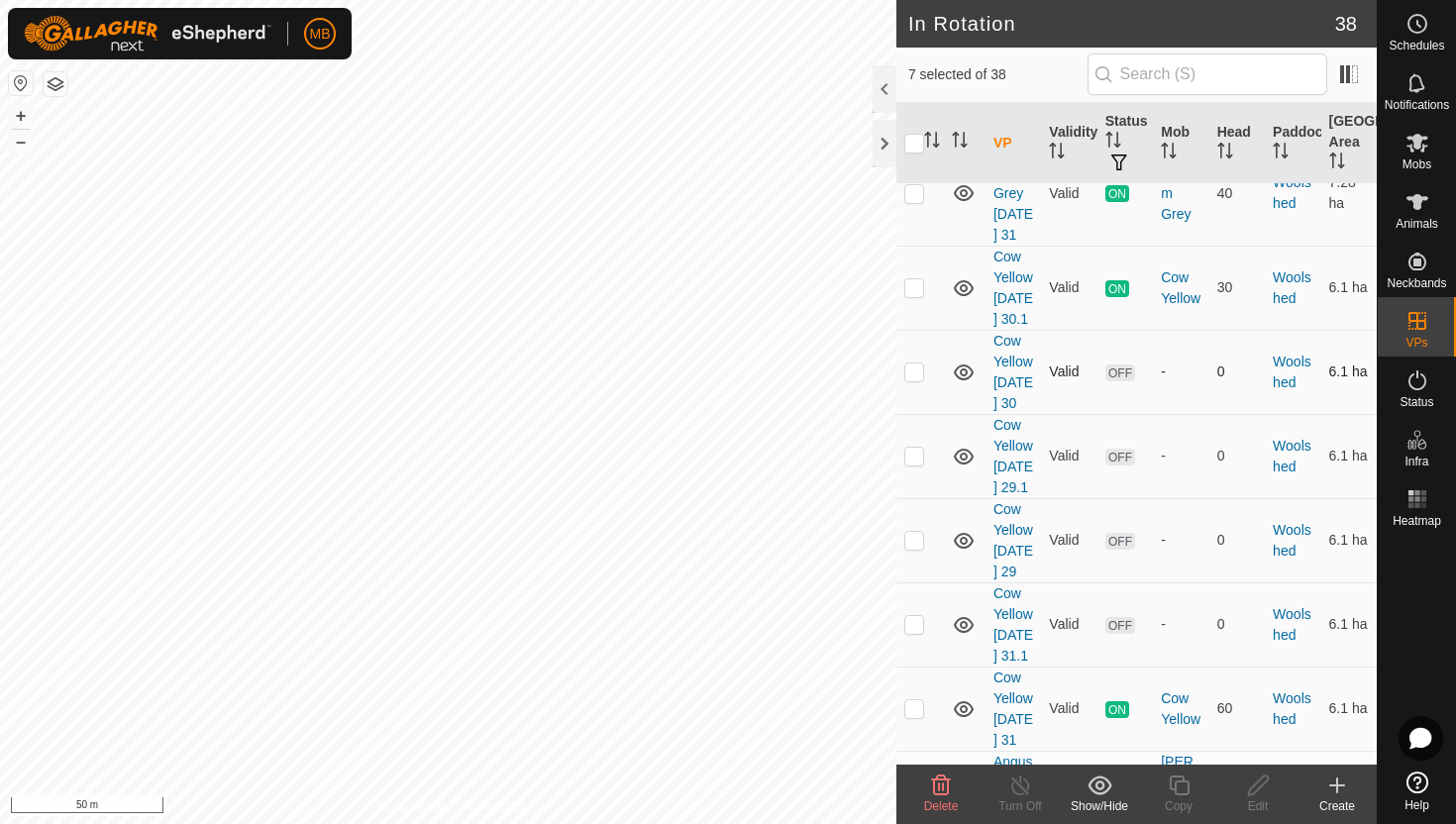 click at bounding box center [914, 371] 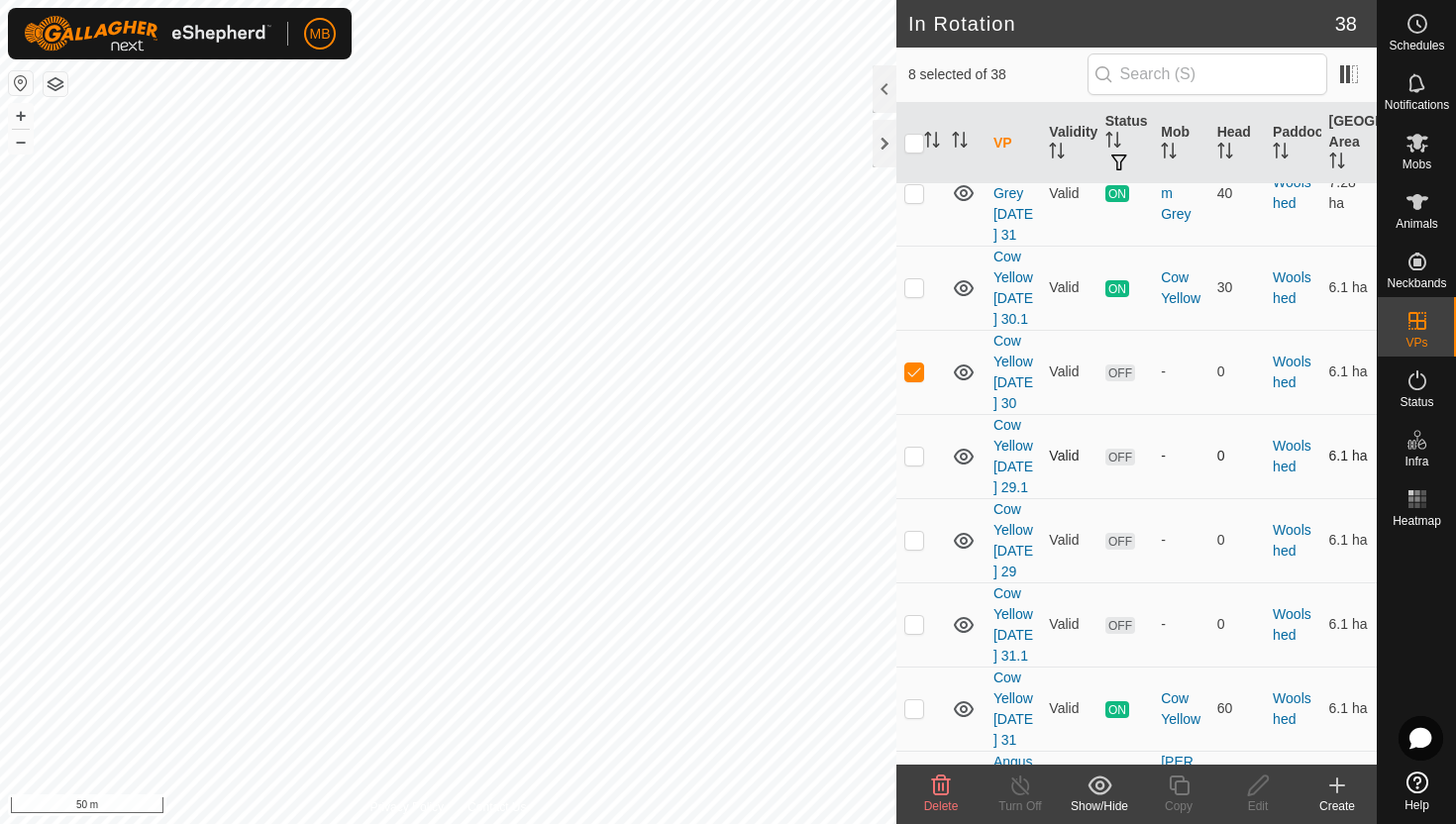 click at bounding box center (914, 456) 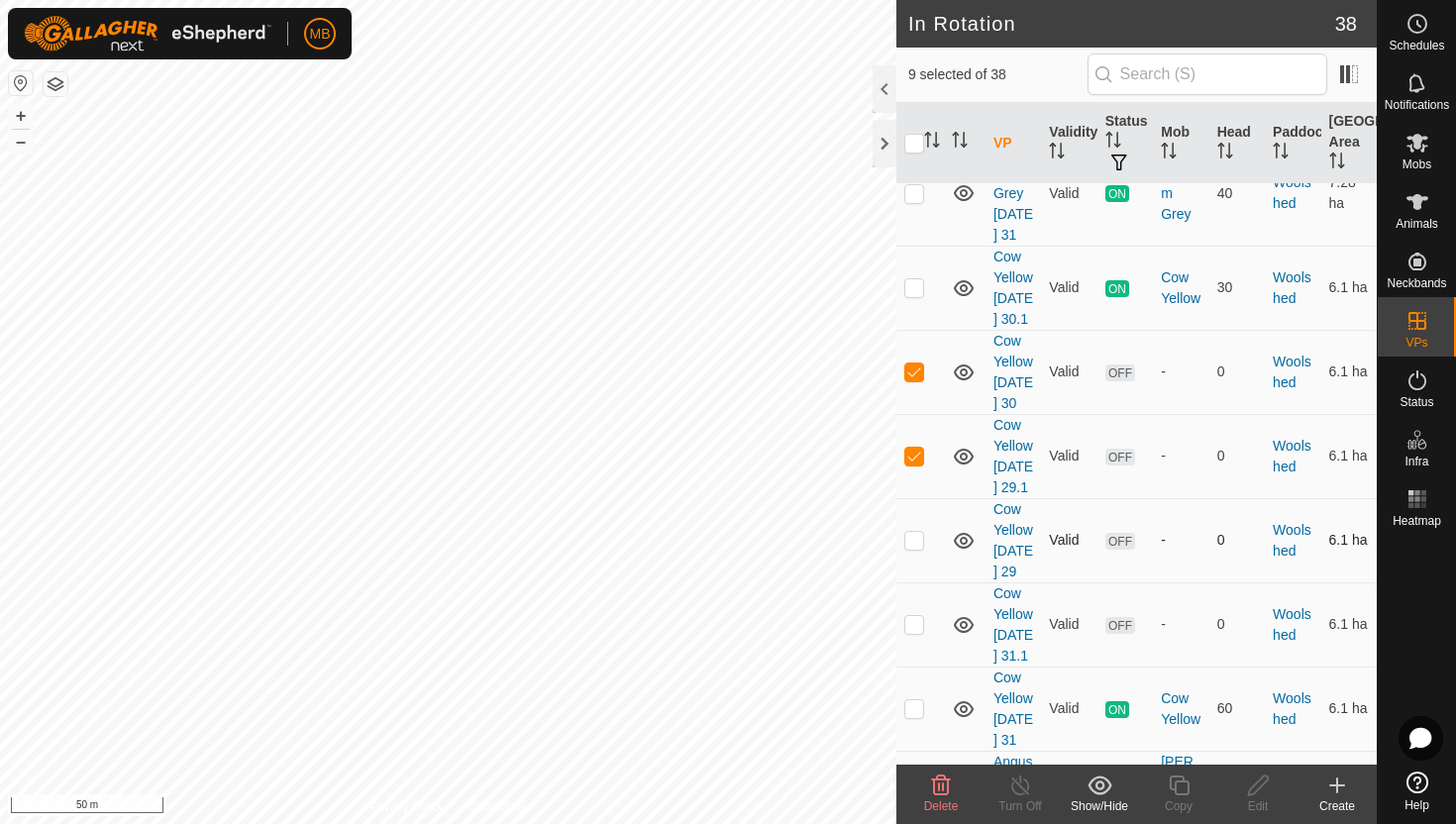 click at bounding box center [914, 540] 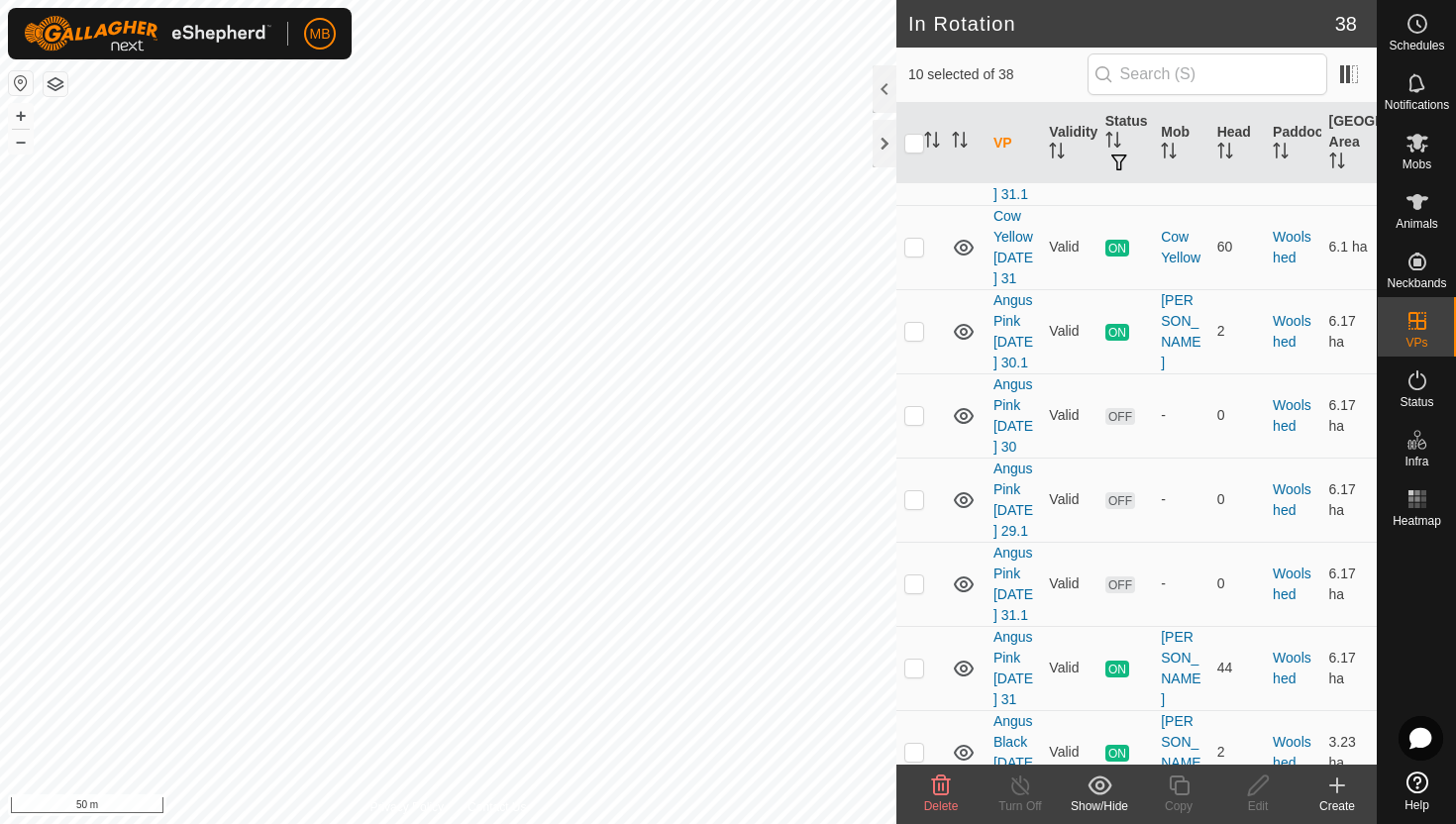 scroll, scrollTop: 3374, scrollLeft: 0, axis: vertical 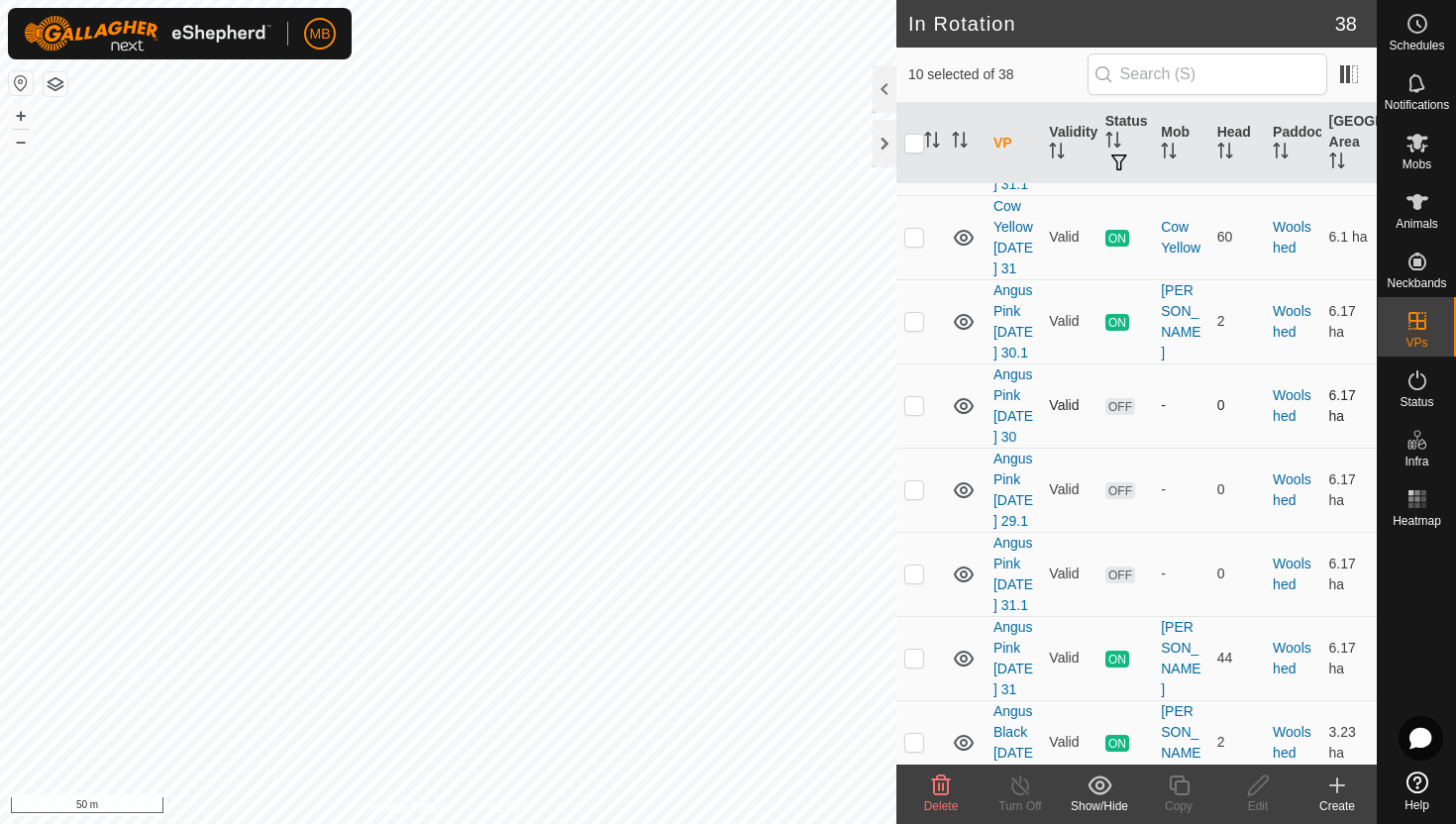 click at bounding box center [914, 405] 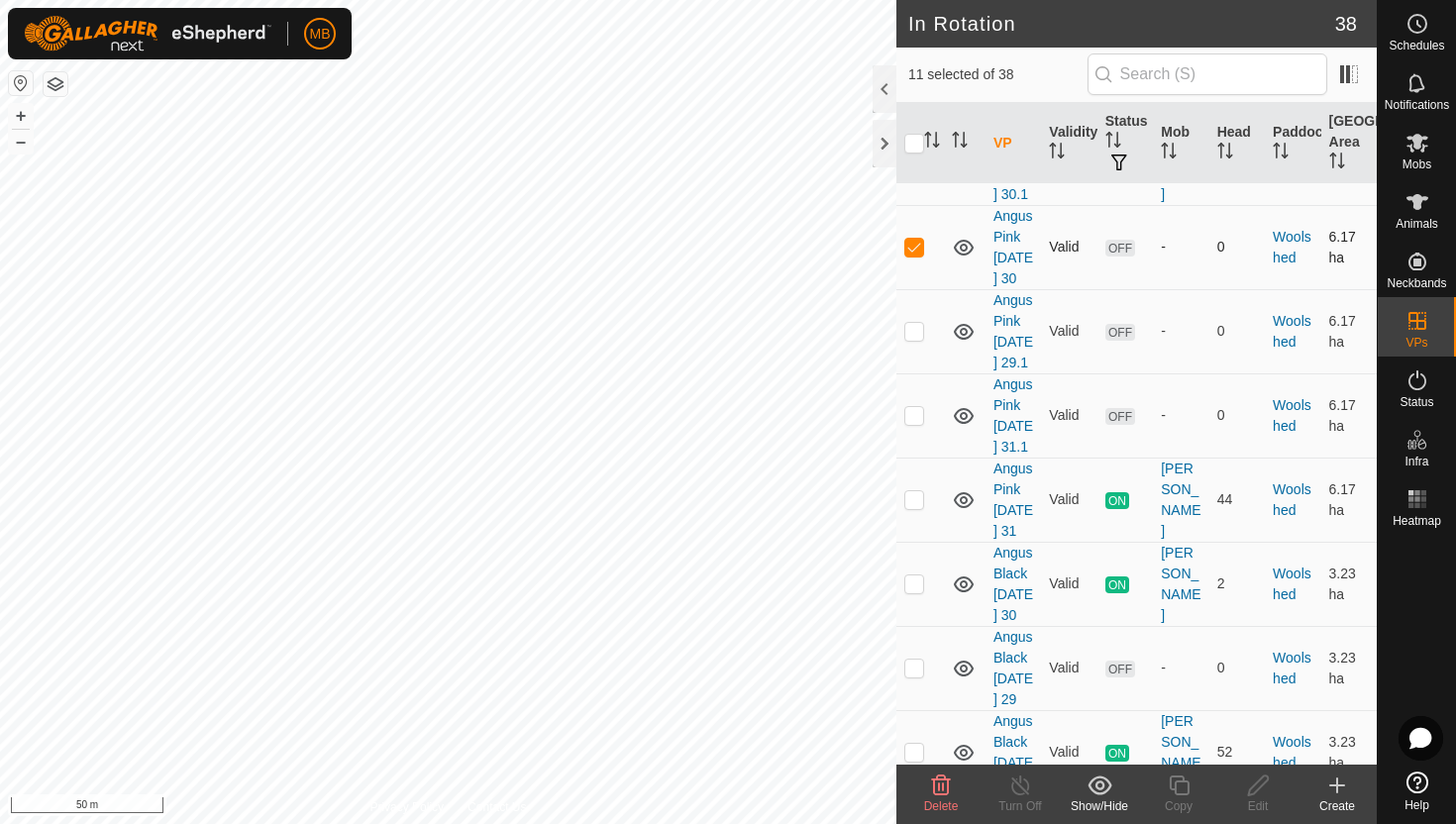 scroll, scrollTop: 3536, scrollLeft: 0, axis: vertical 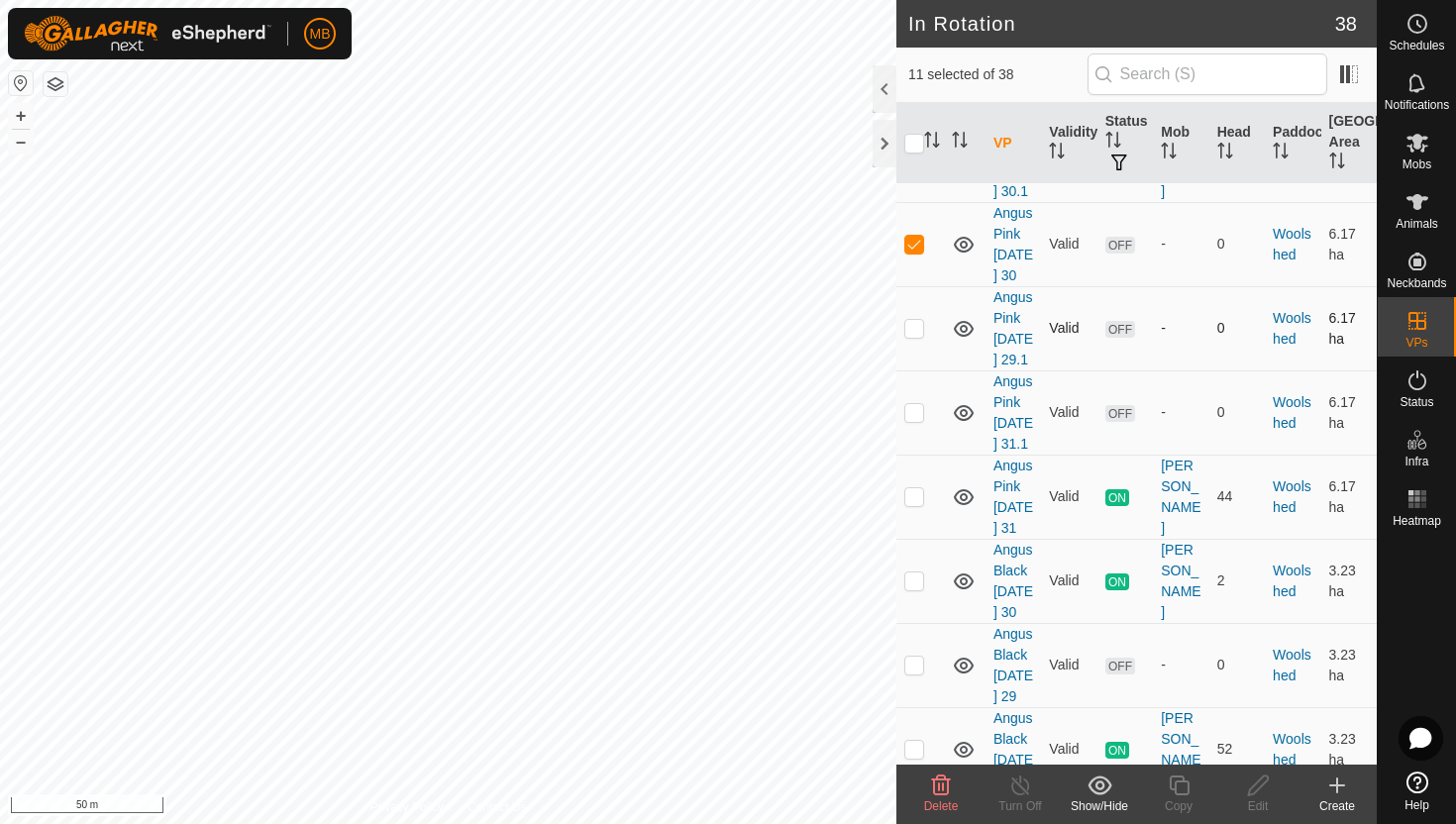 click at bounding box center [914, 328] 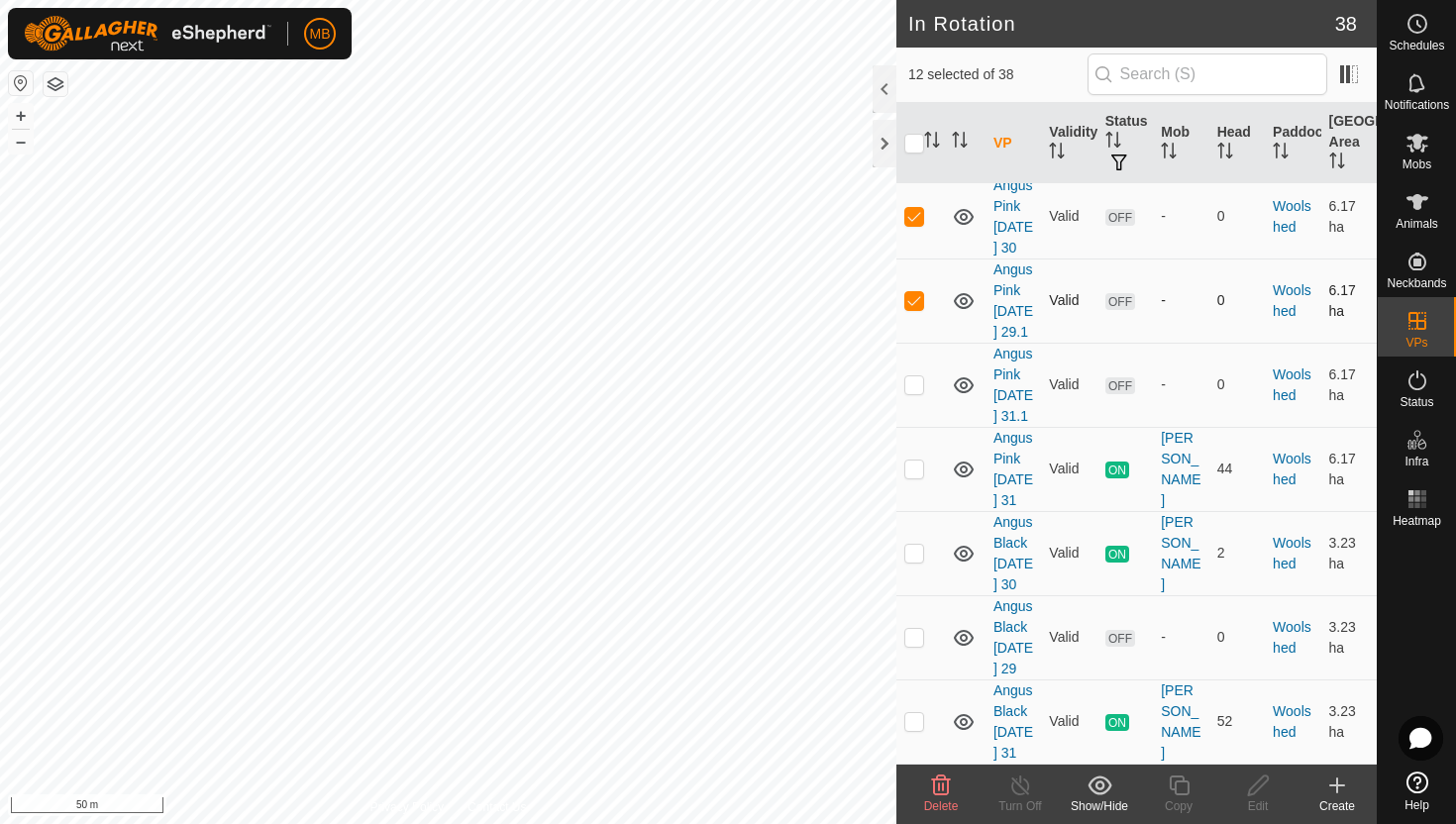 scroll, scrollTop: 3833, scrollLeft: 0, axis: vertical 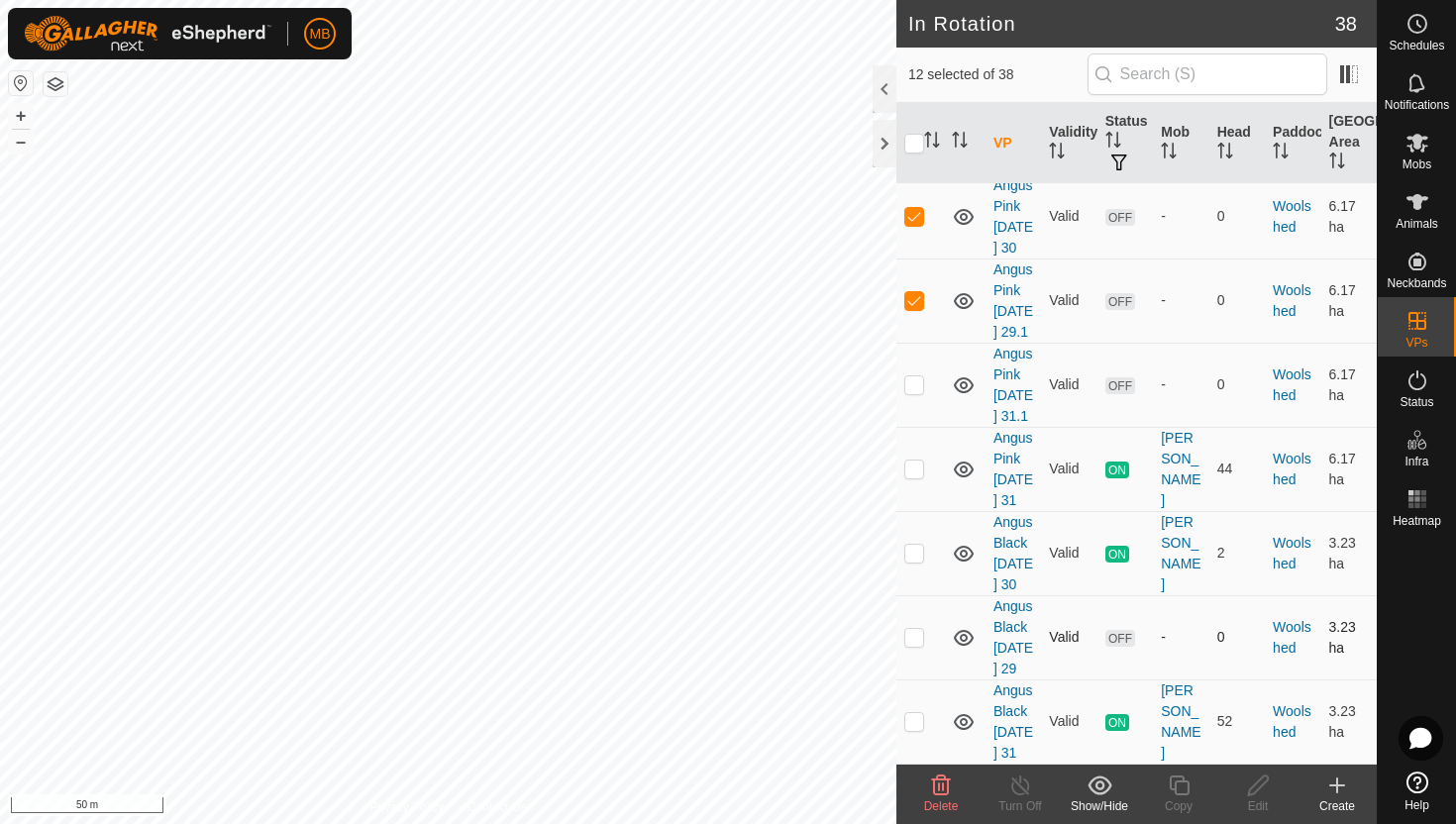 click at bounding box center (914, 637) 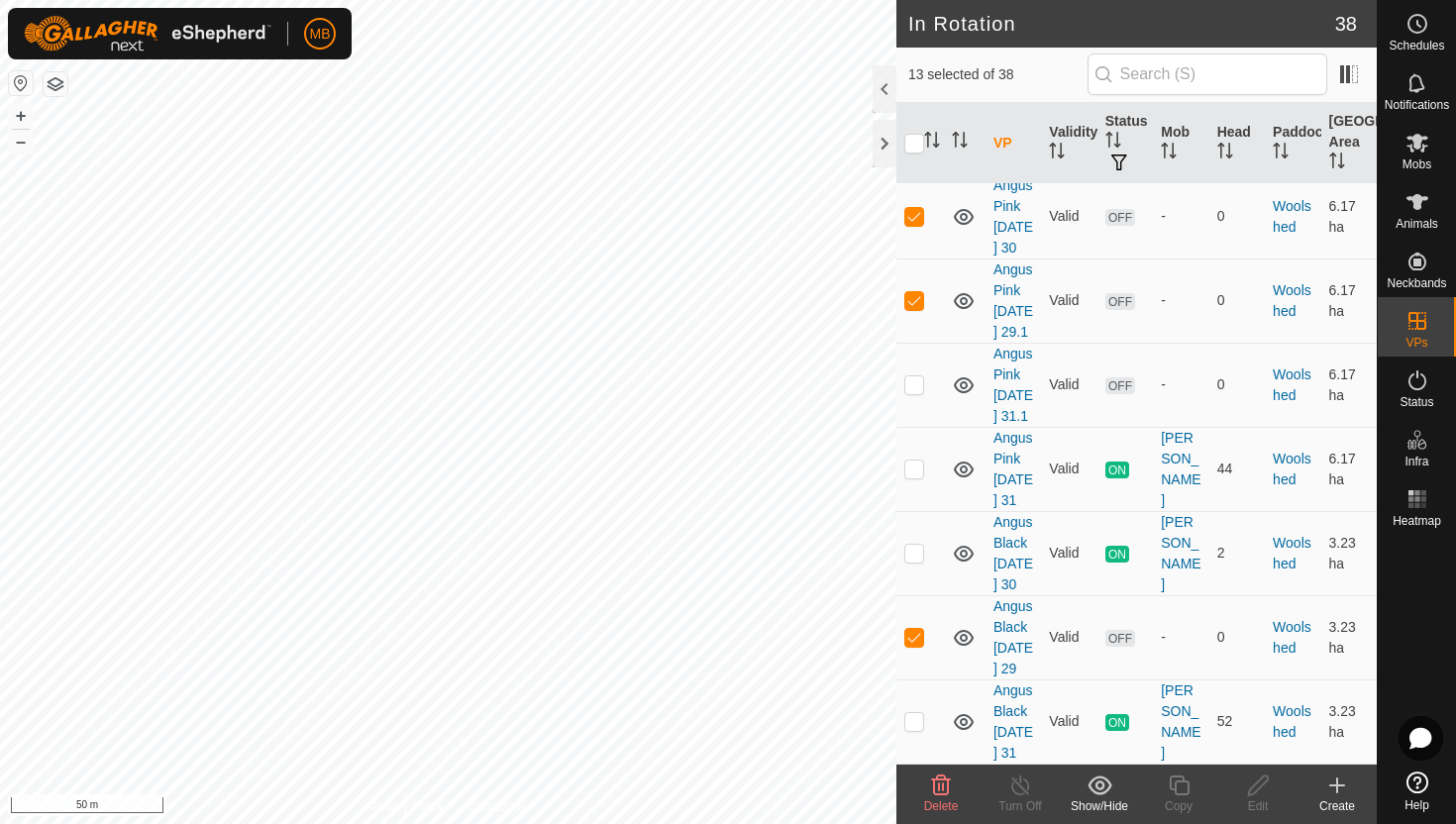 click 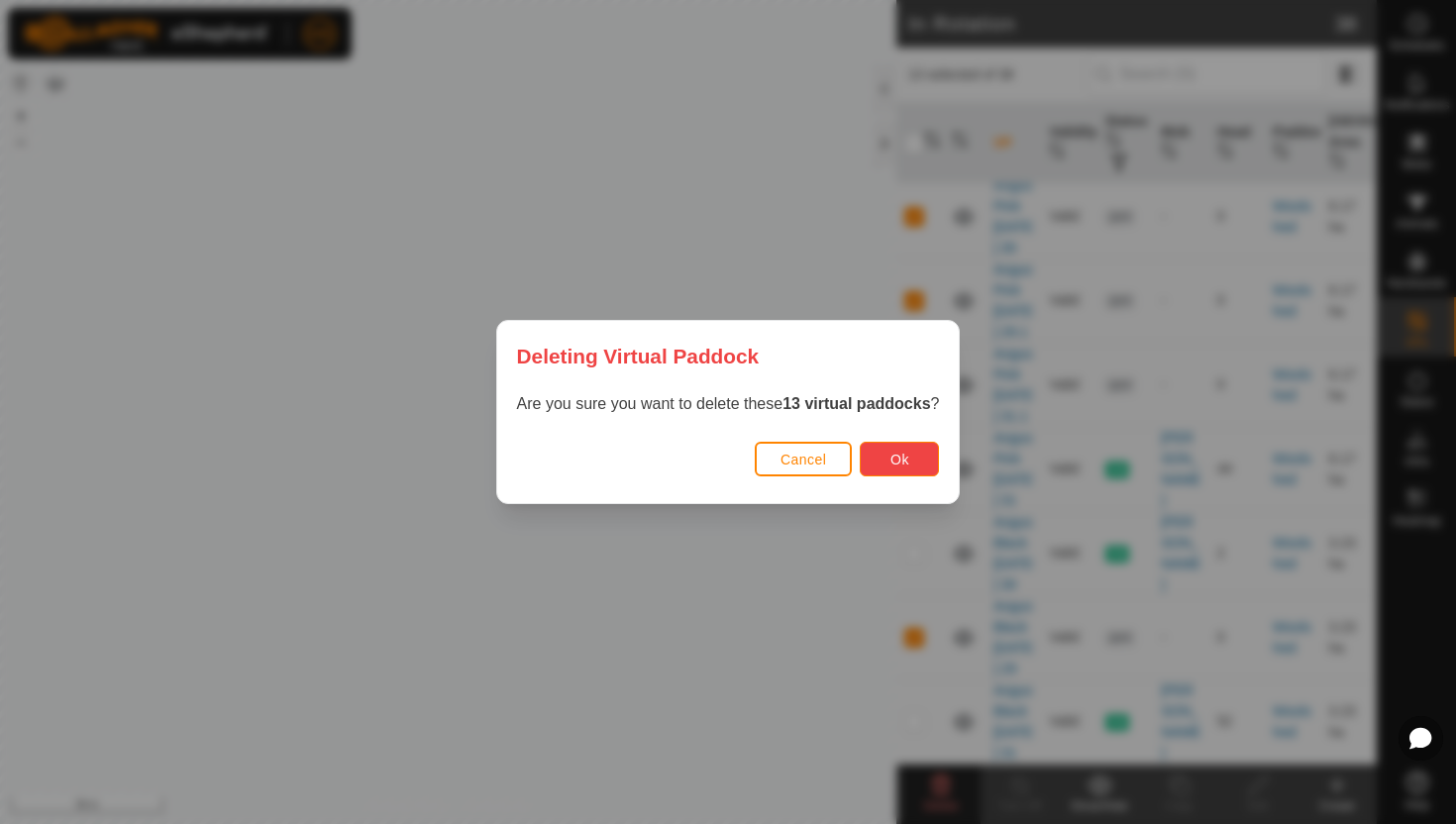 click on "Ok" at bounding box center [899, 459] 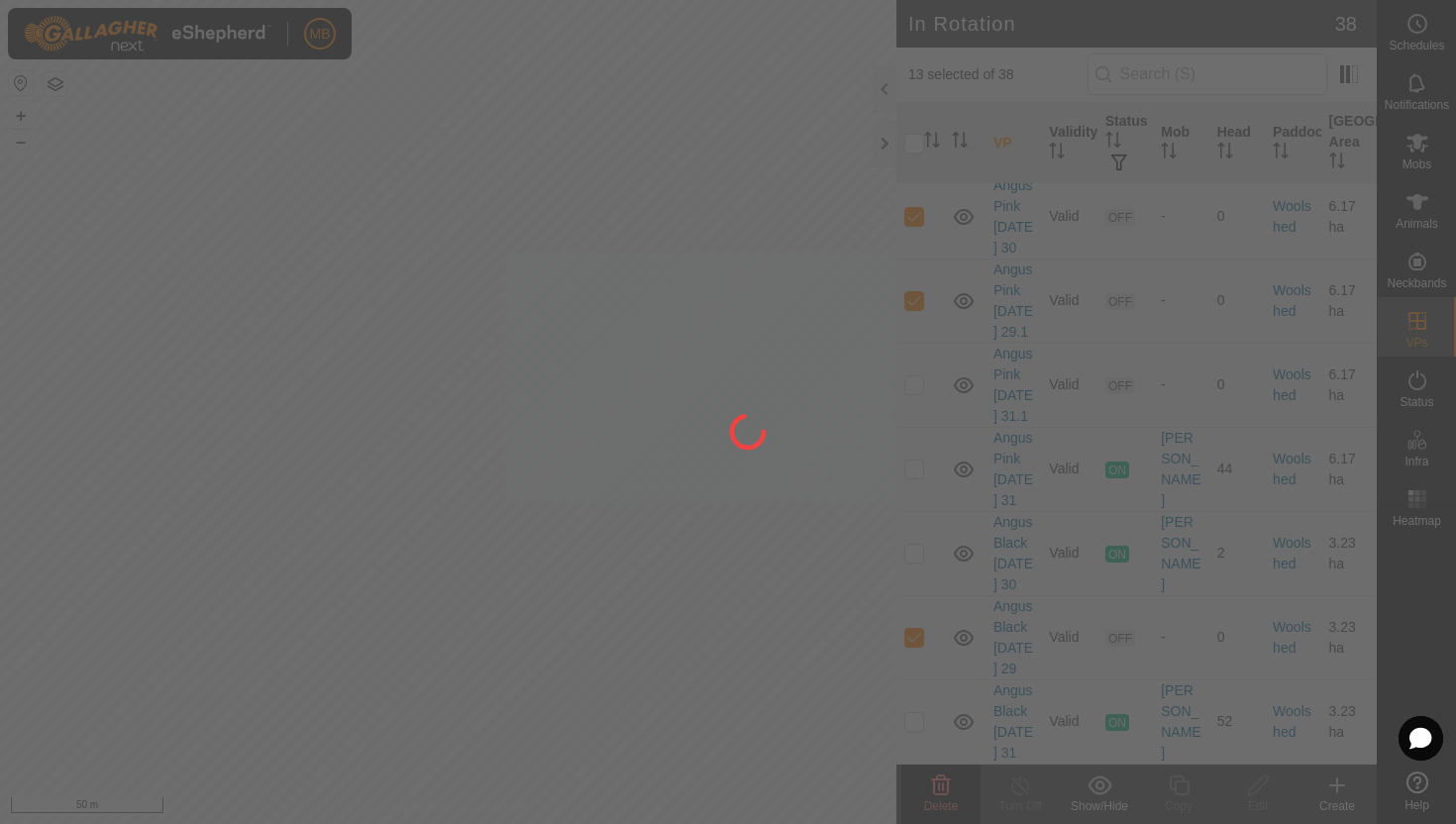 checkbox on "false" 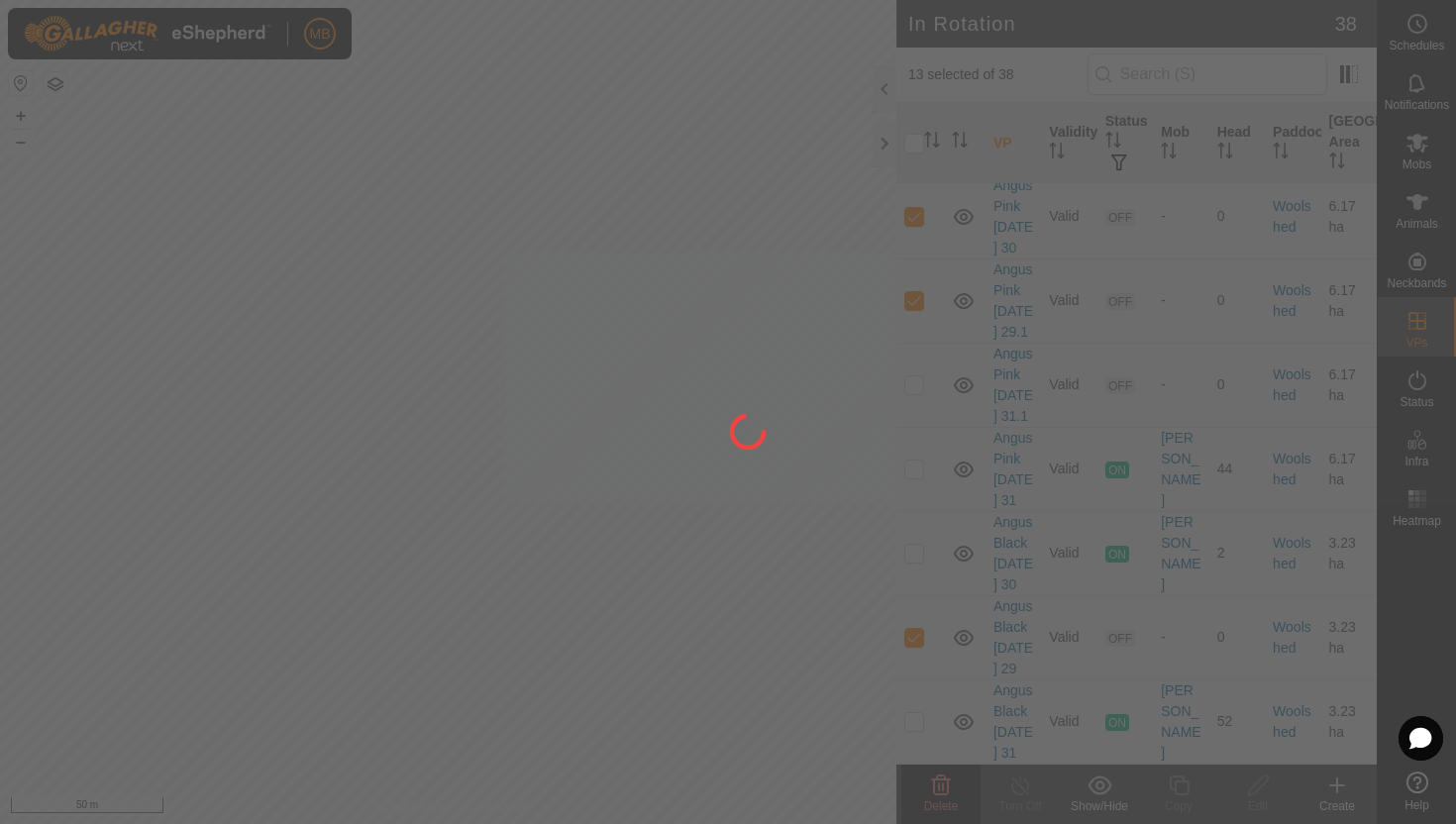 checkbox on "false" 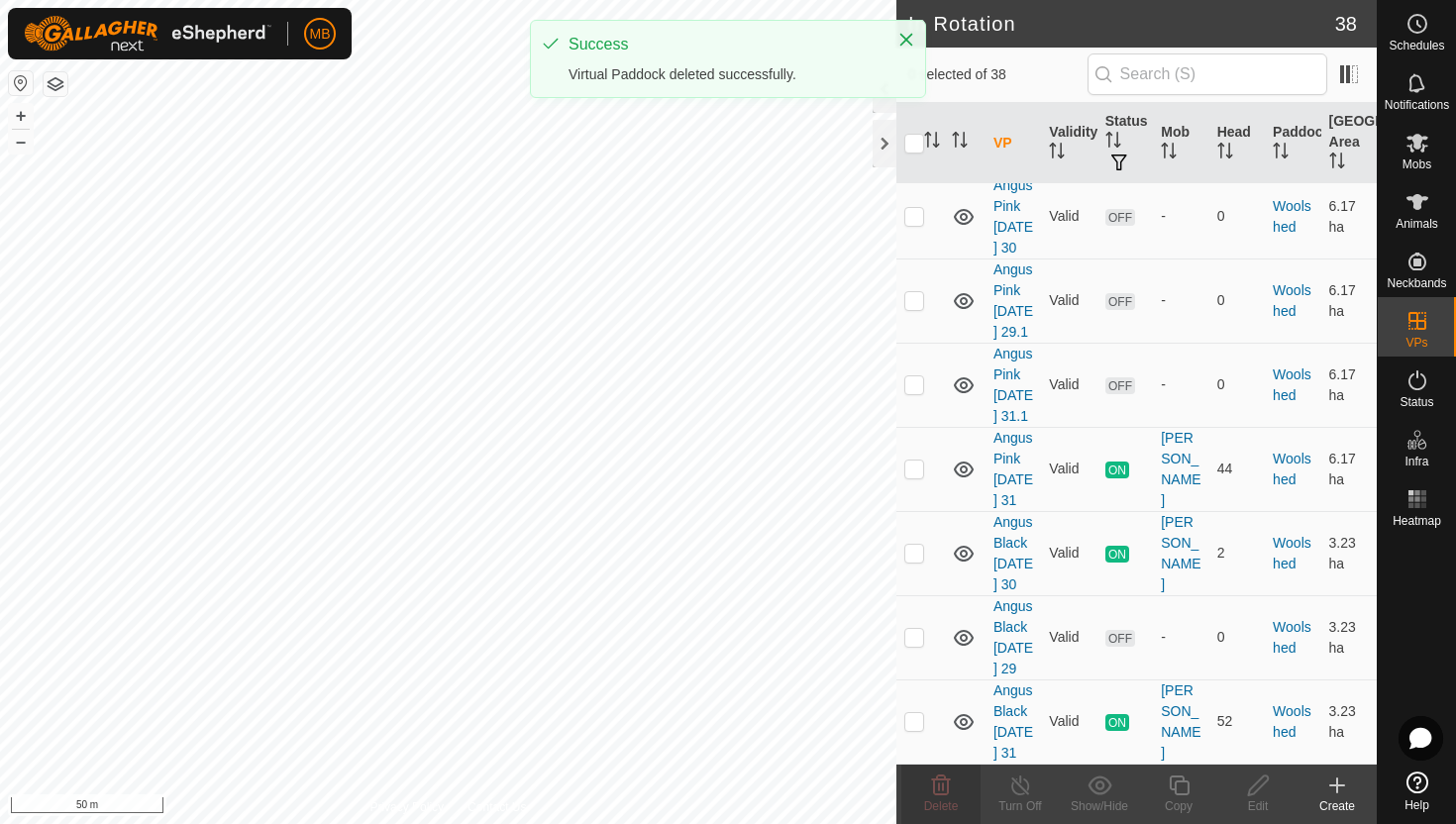 scroll, scrollTop: 0, scrollLeft: 0, axis: both 